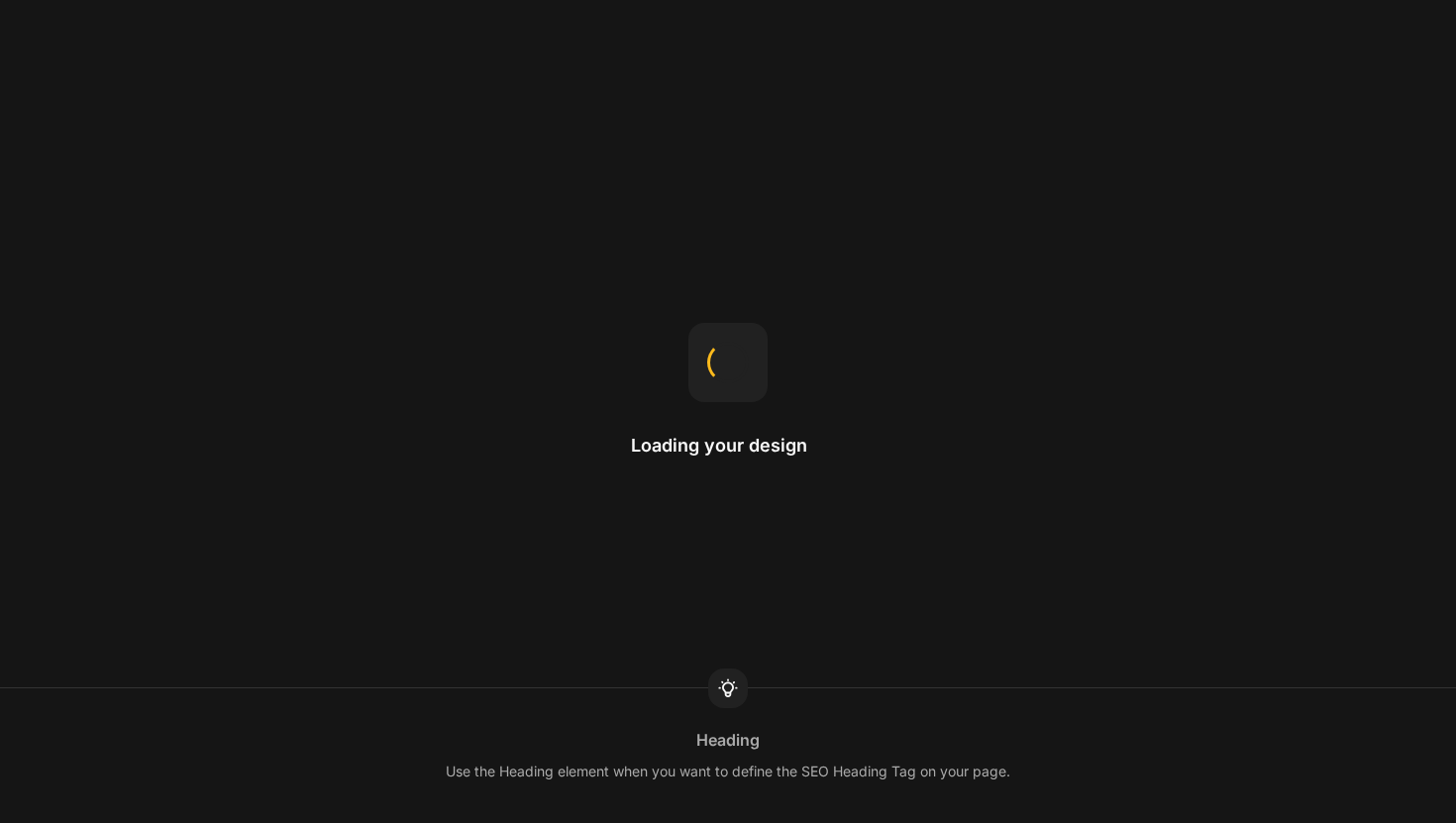 scroll, scrollTop: 0, scrollLeft: 0, axis: both 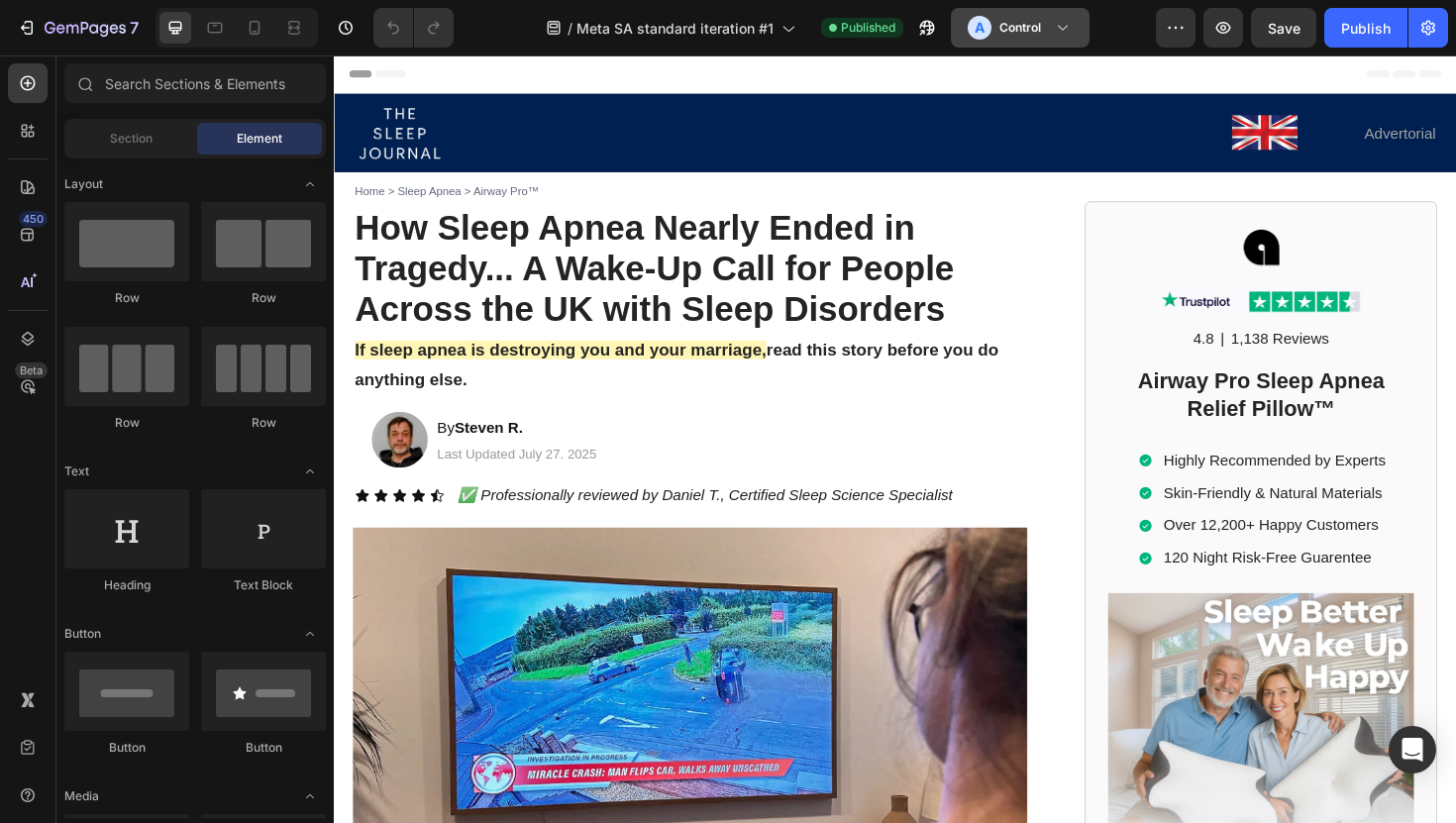 click on "Control" 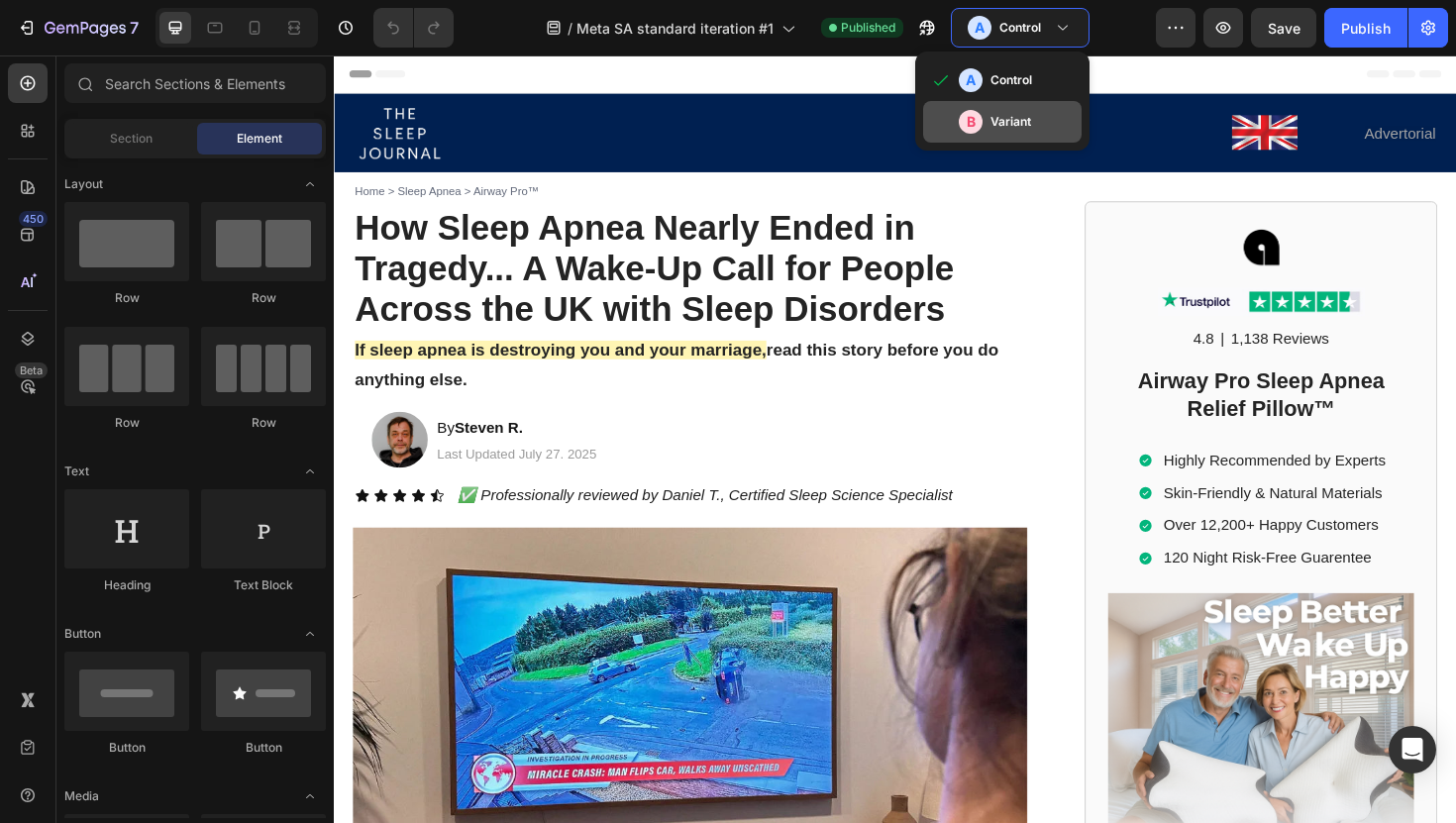 click on "Variant" 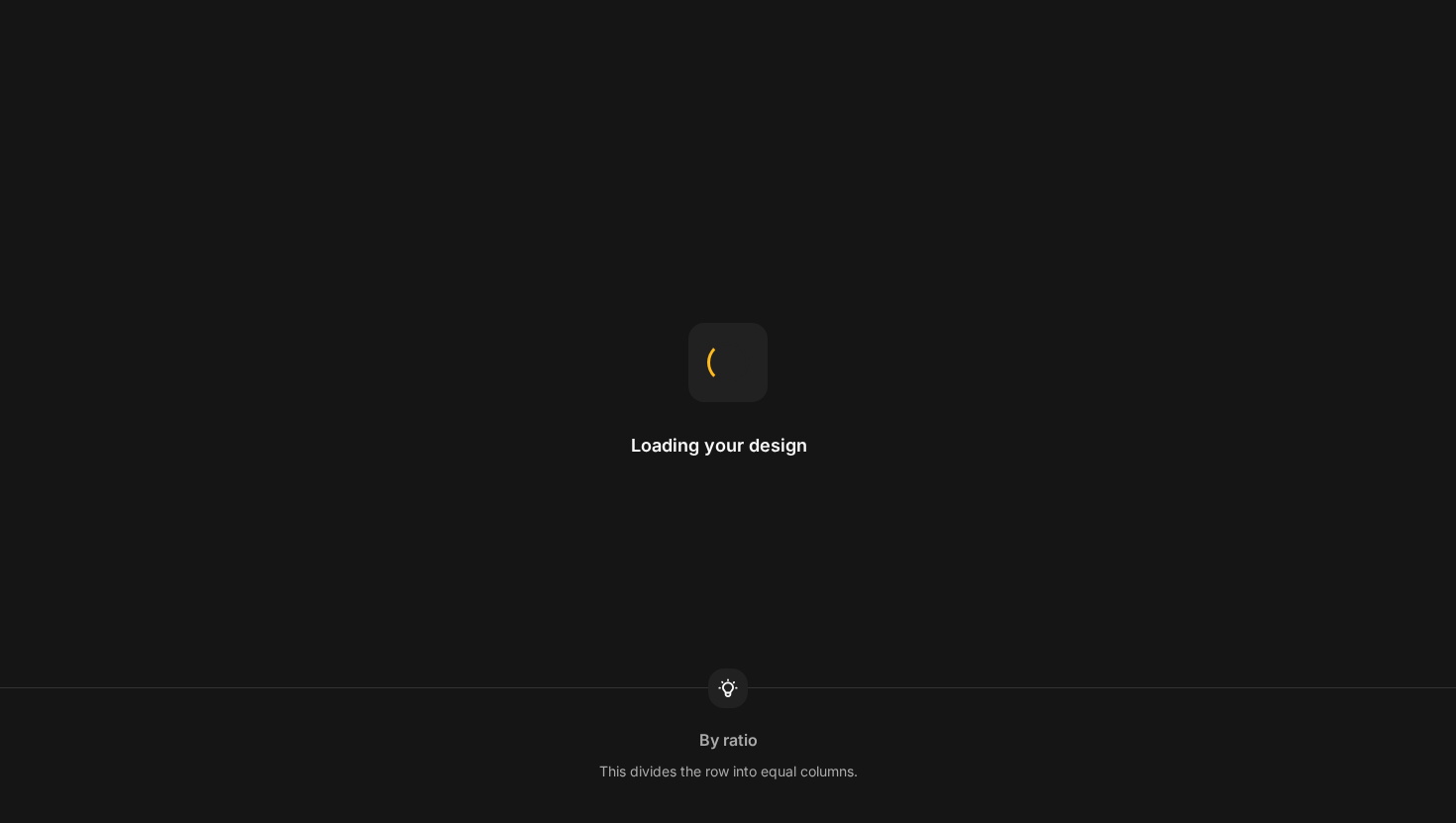 scroll, scrollTop: 0, scrollLeft: 0, axis: both 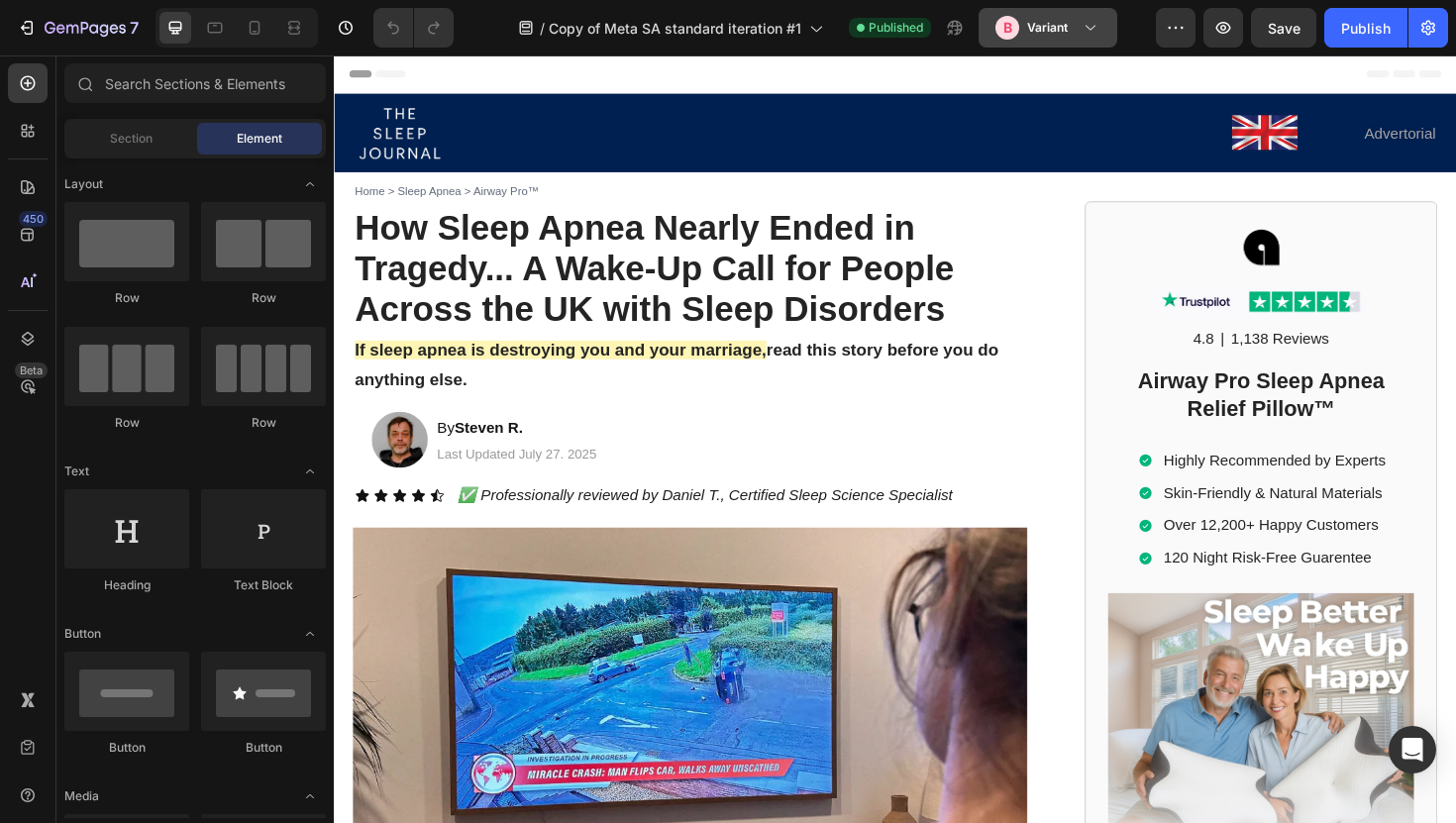 click on "Variant" 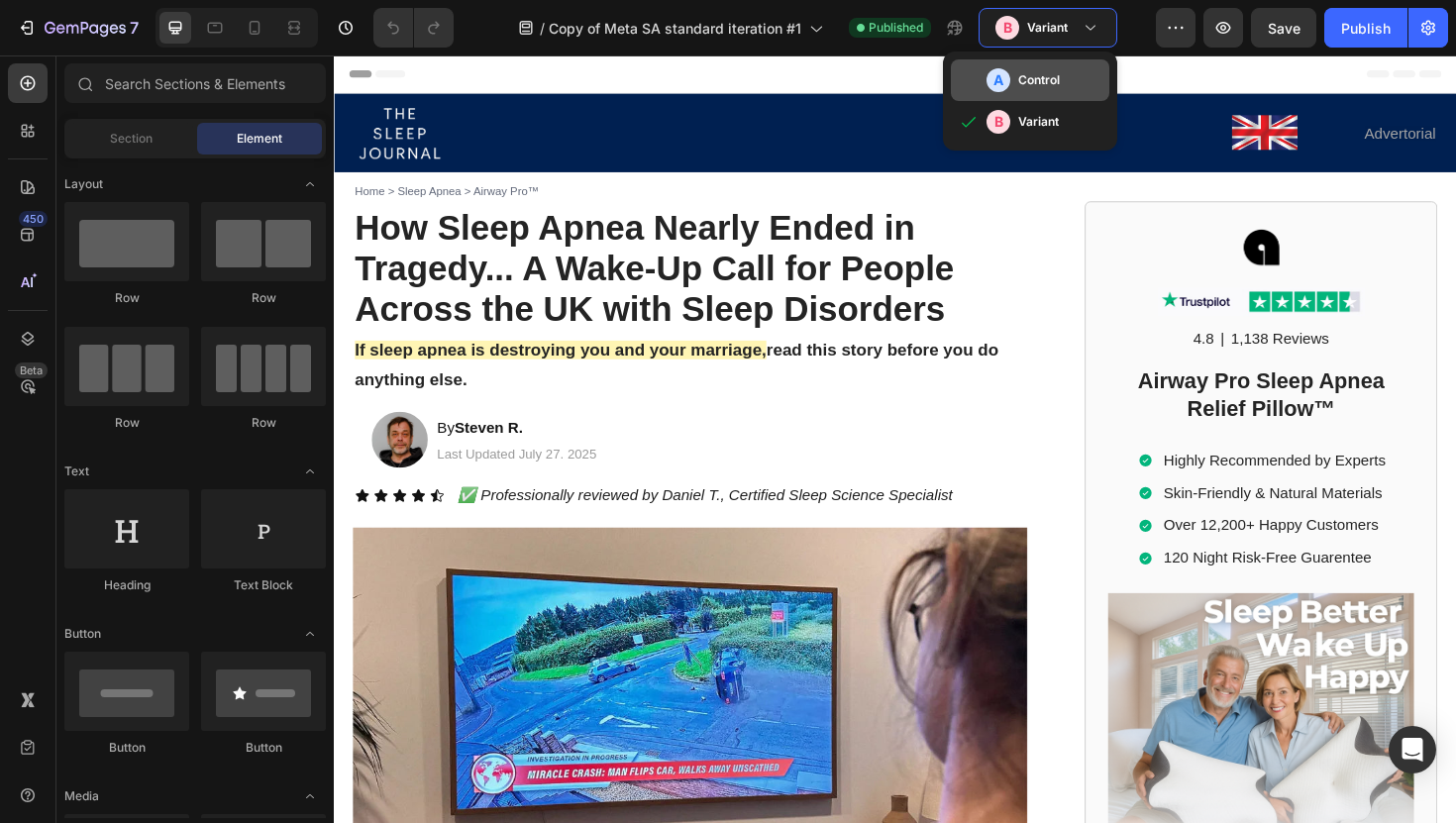 click on "A Control" 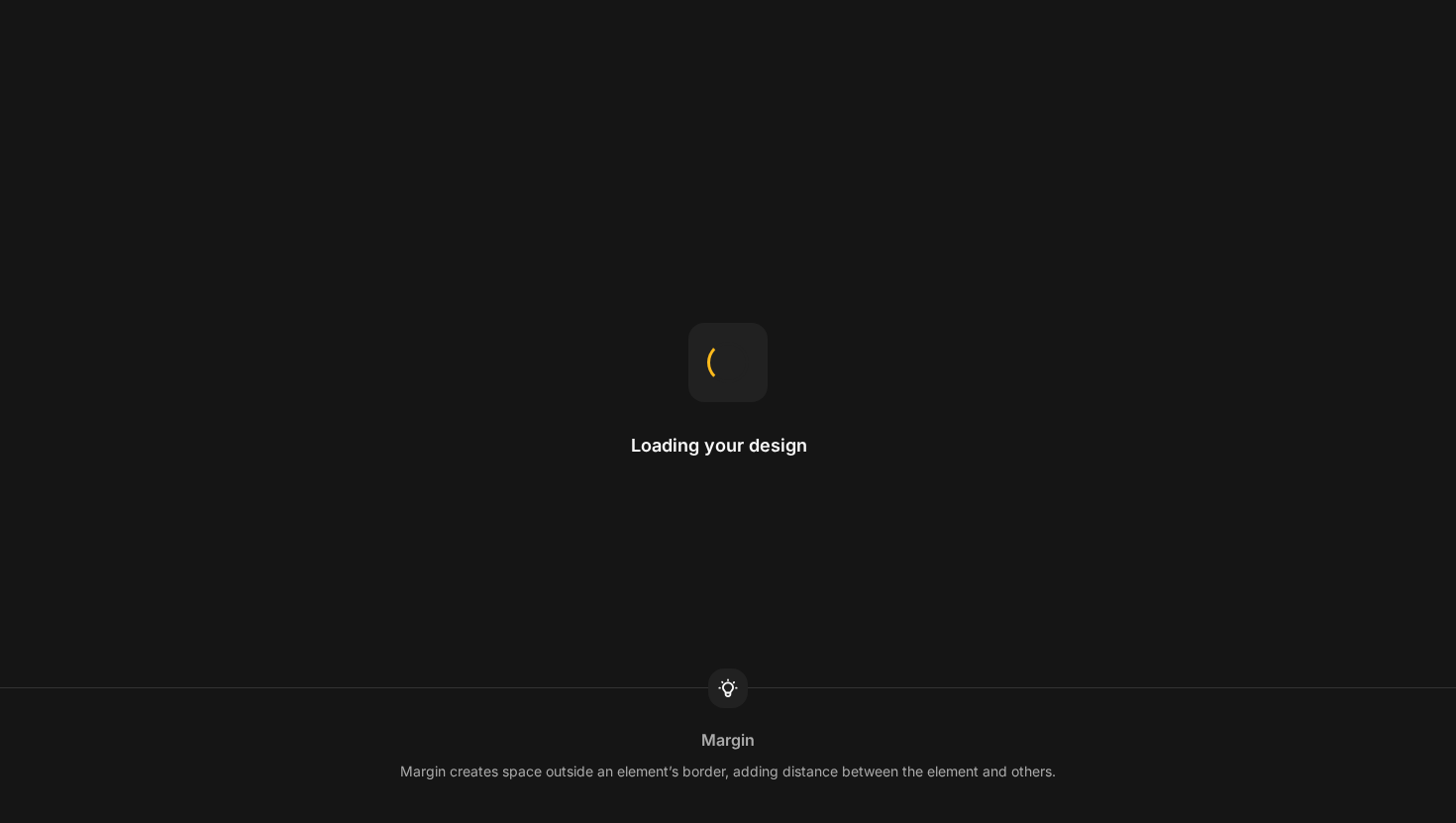 scroll, scrollTop: 0, scrollLeft: 0, axis: both 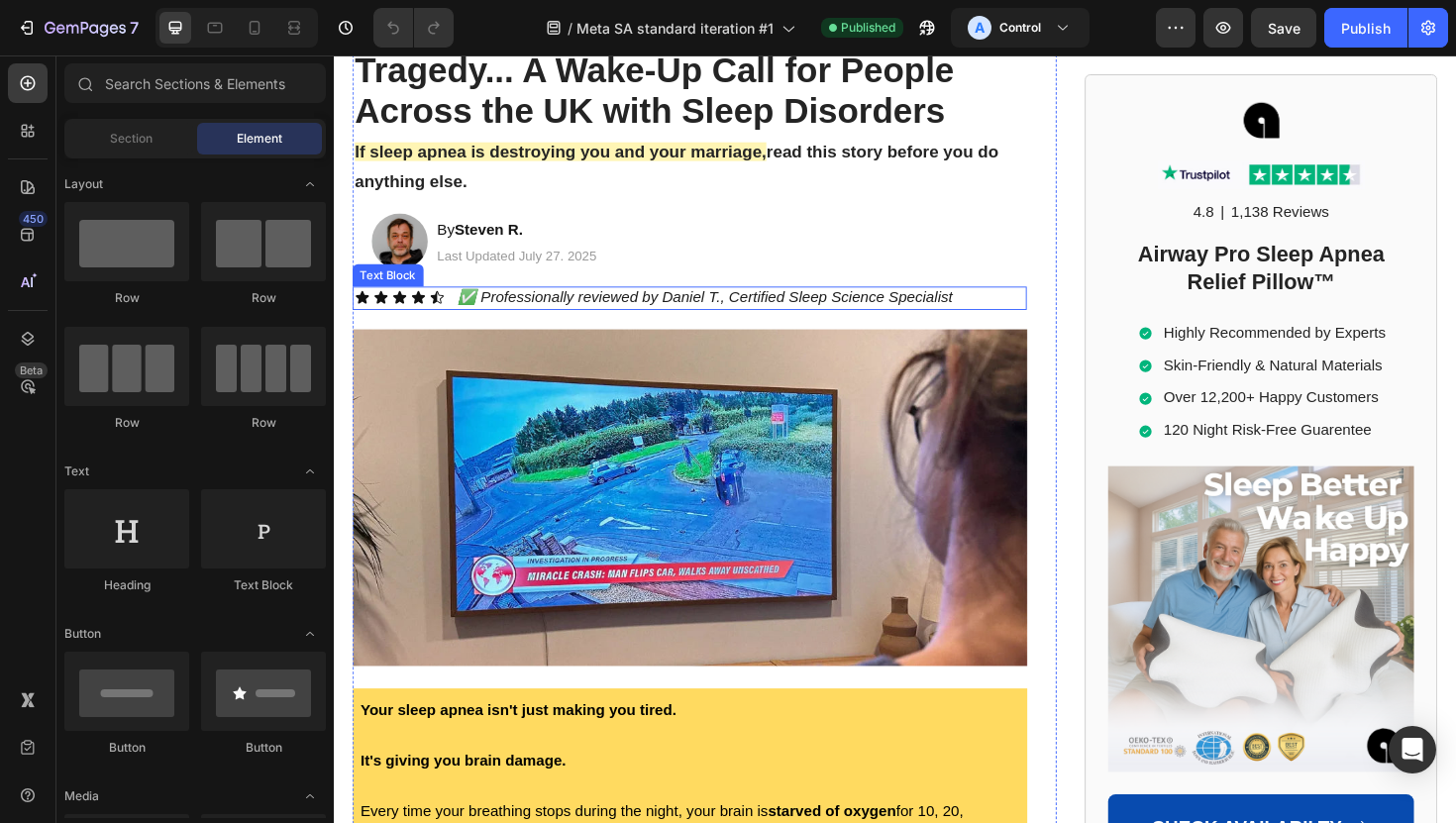 click on "✅ Professionally reviewed by Daniel T., Certified Sleep Science Specialist" at bounding box center (726, 311) 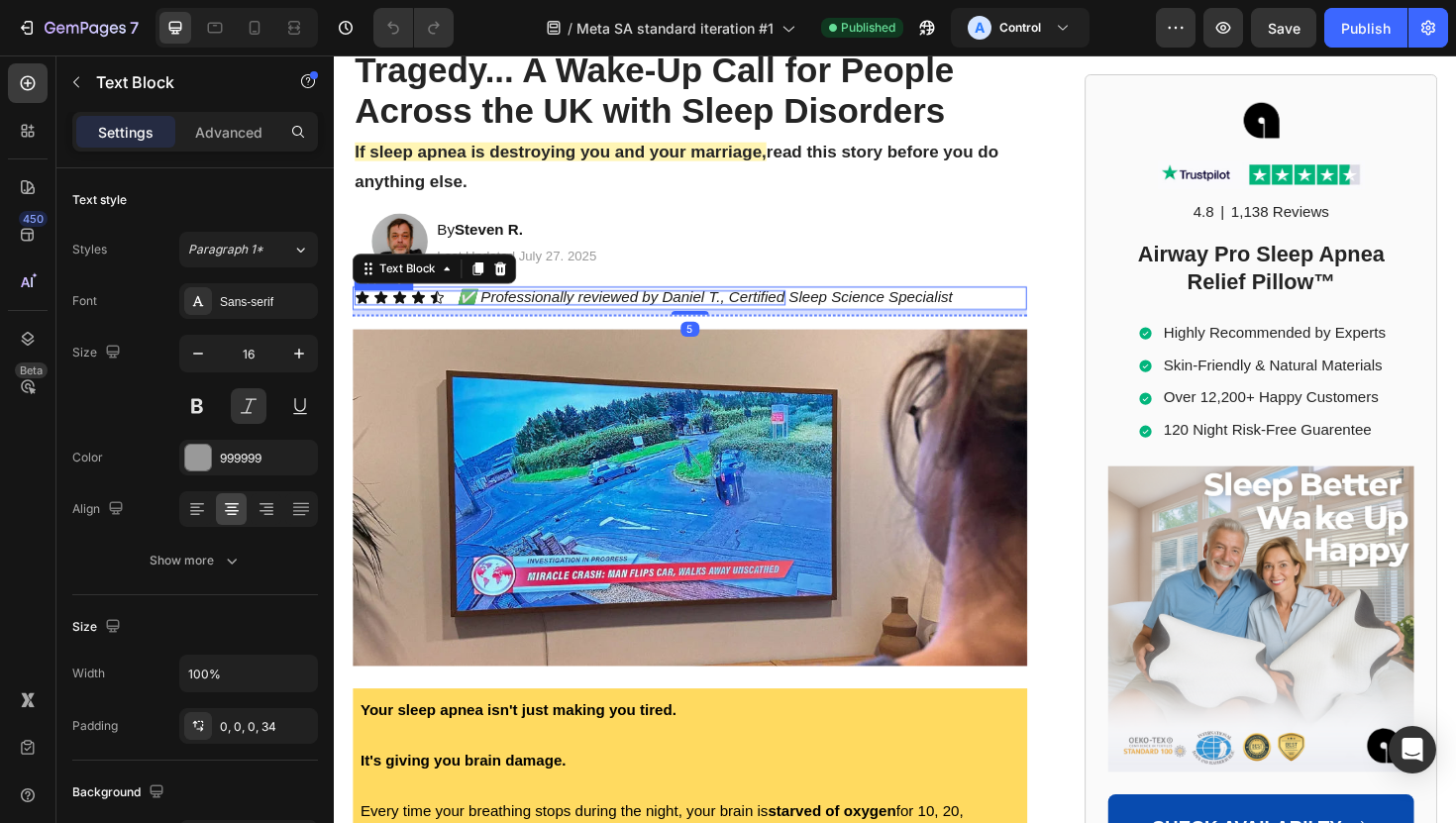 click on "Icon Icon Icon Icon Icon" at bounding box center (583, 312) 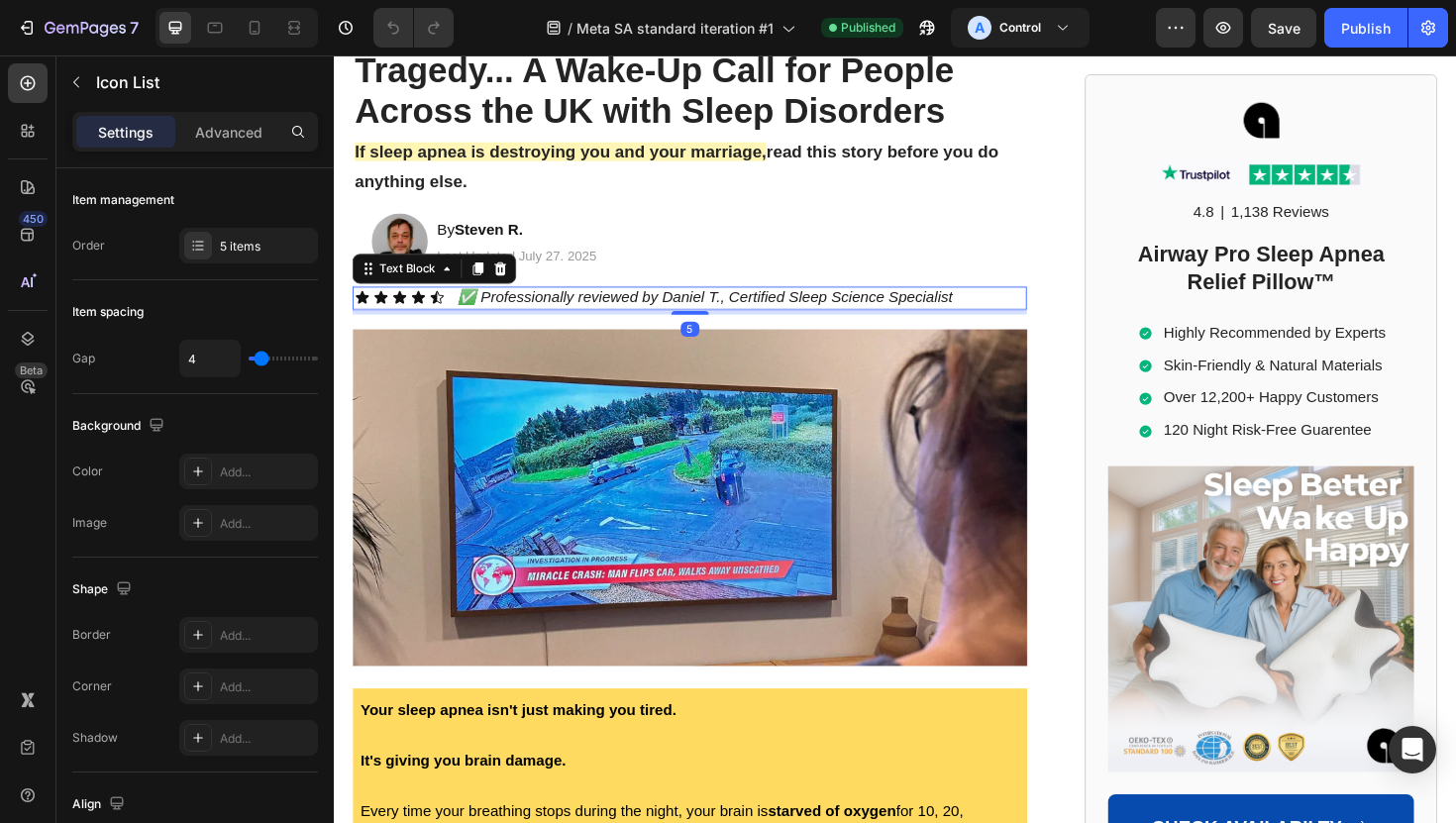 click on "✅ Professionally reviewed by Daniel T., Certified Sleep Science Specialist" at bounding box center (726, 311) 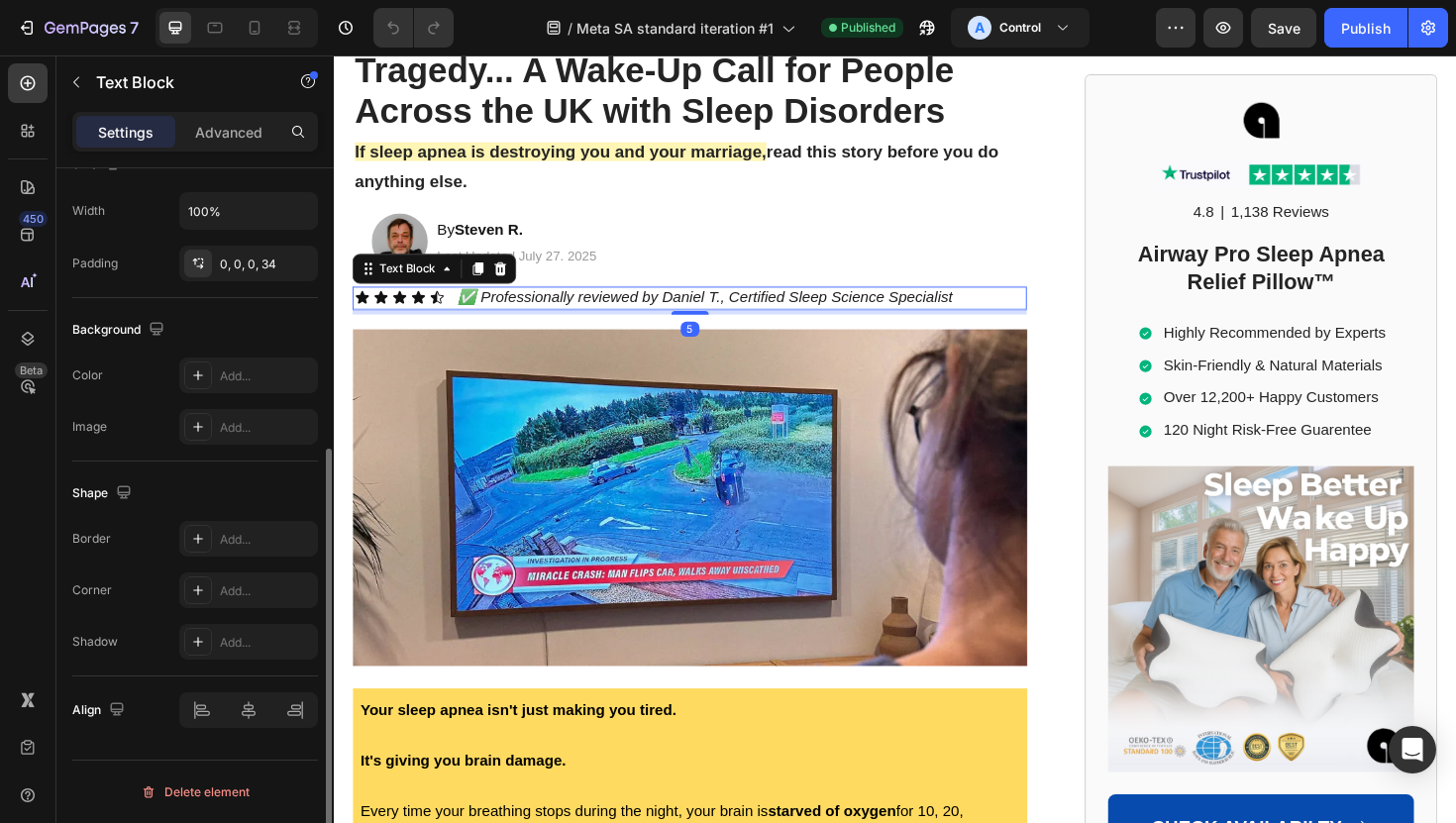 scroll, scrollTop: 0, scrollLeft: 0, axis: both 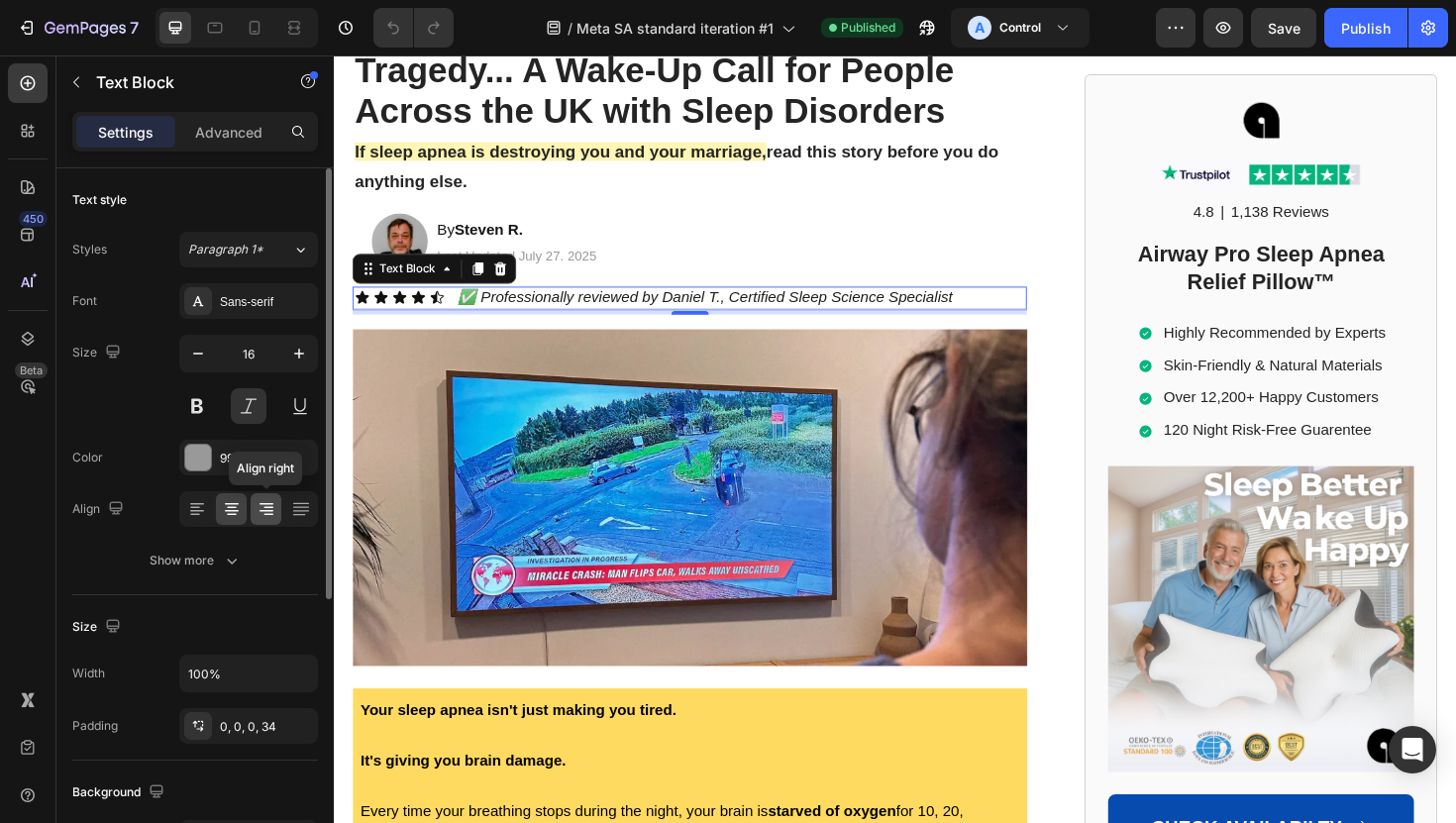 click 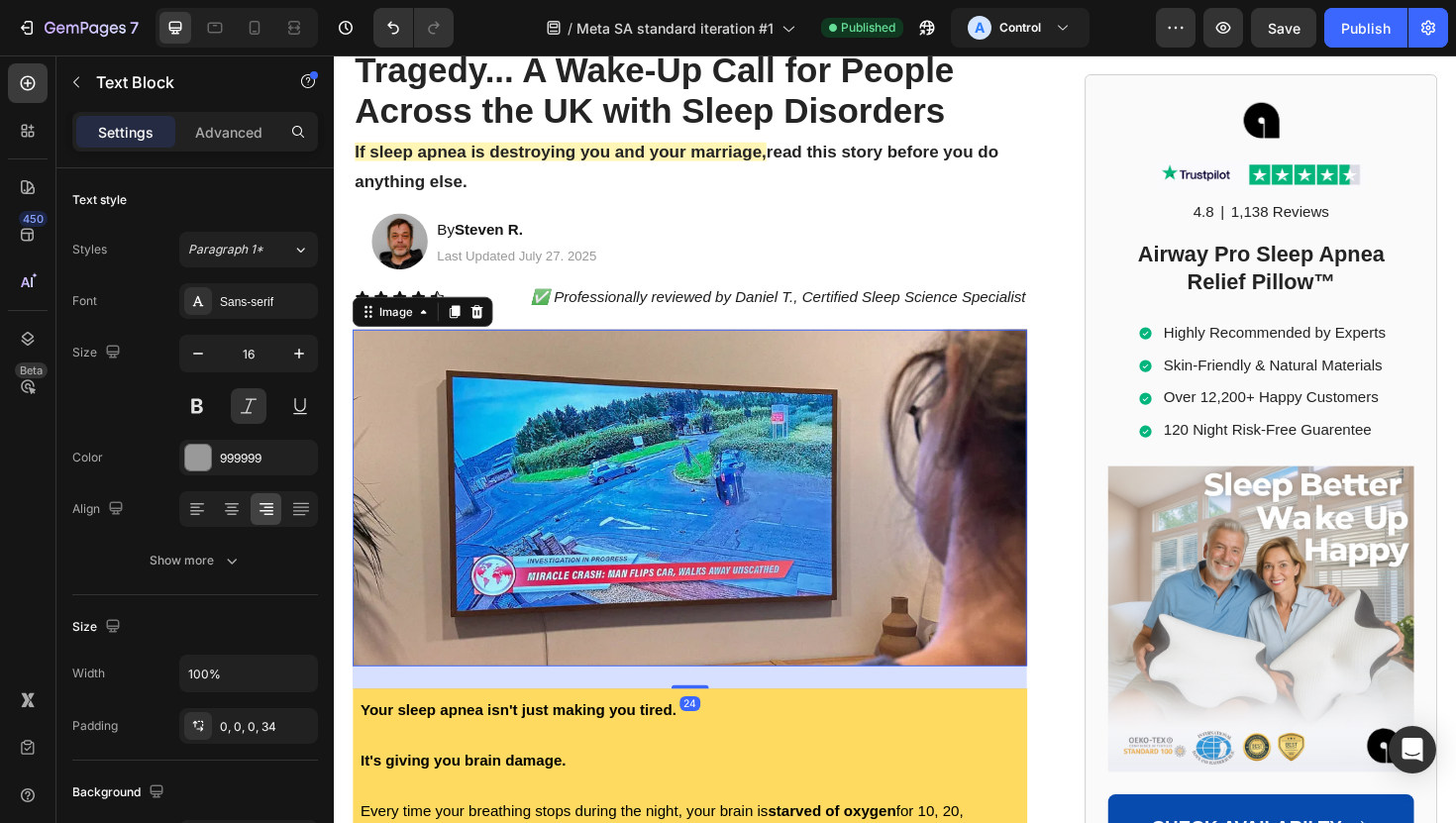 click at bounding box center [710, 524] 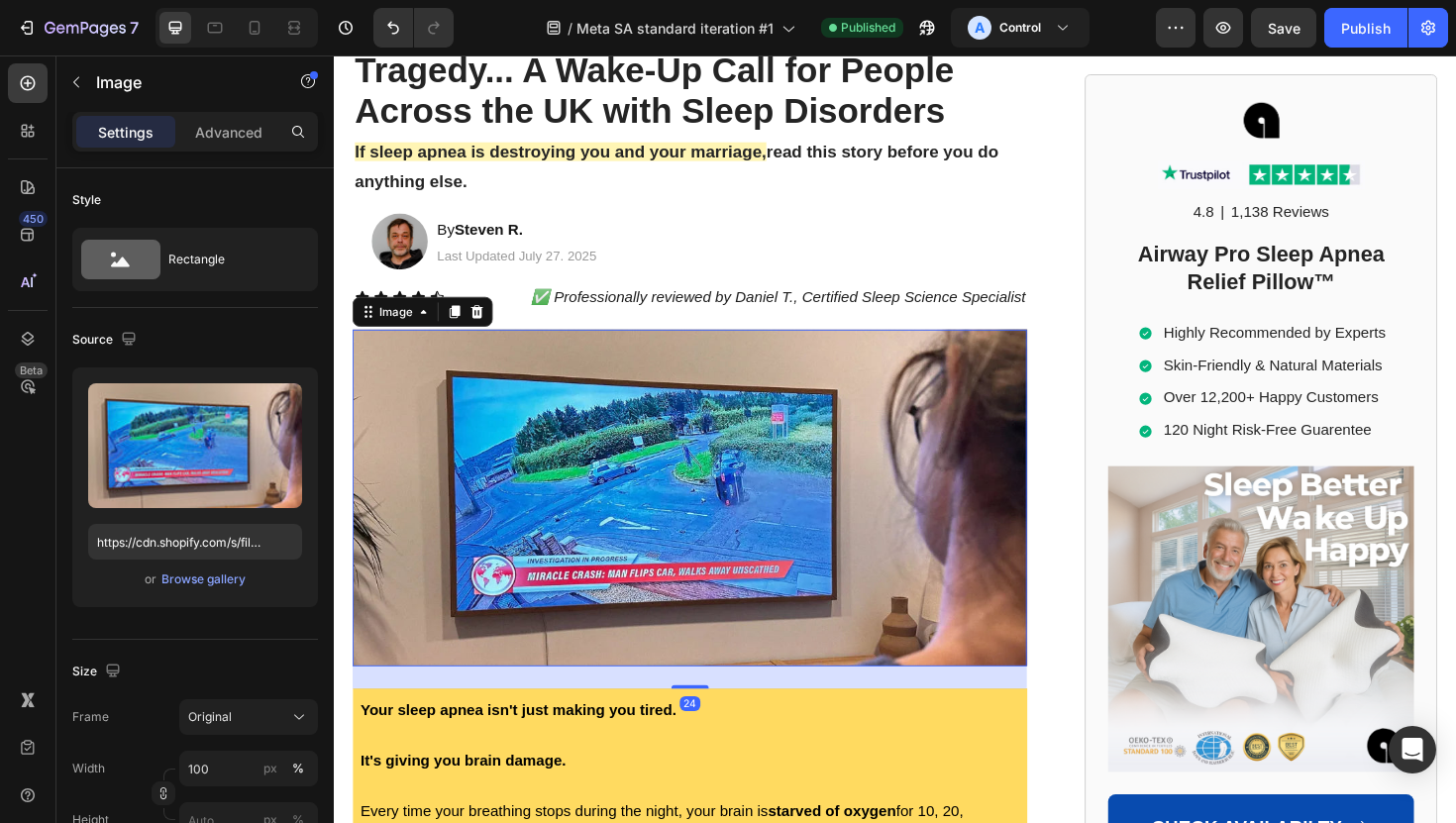 scroll, scrollTop: 0, scrollLeft: 0, axis: both 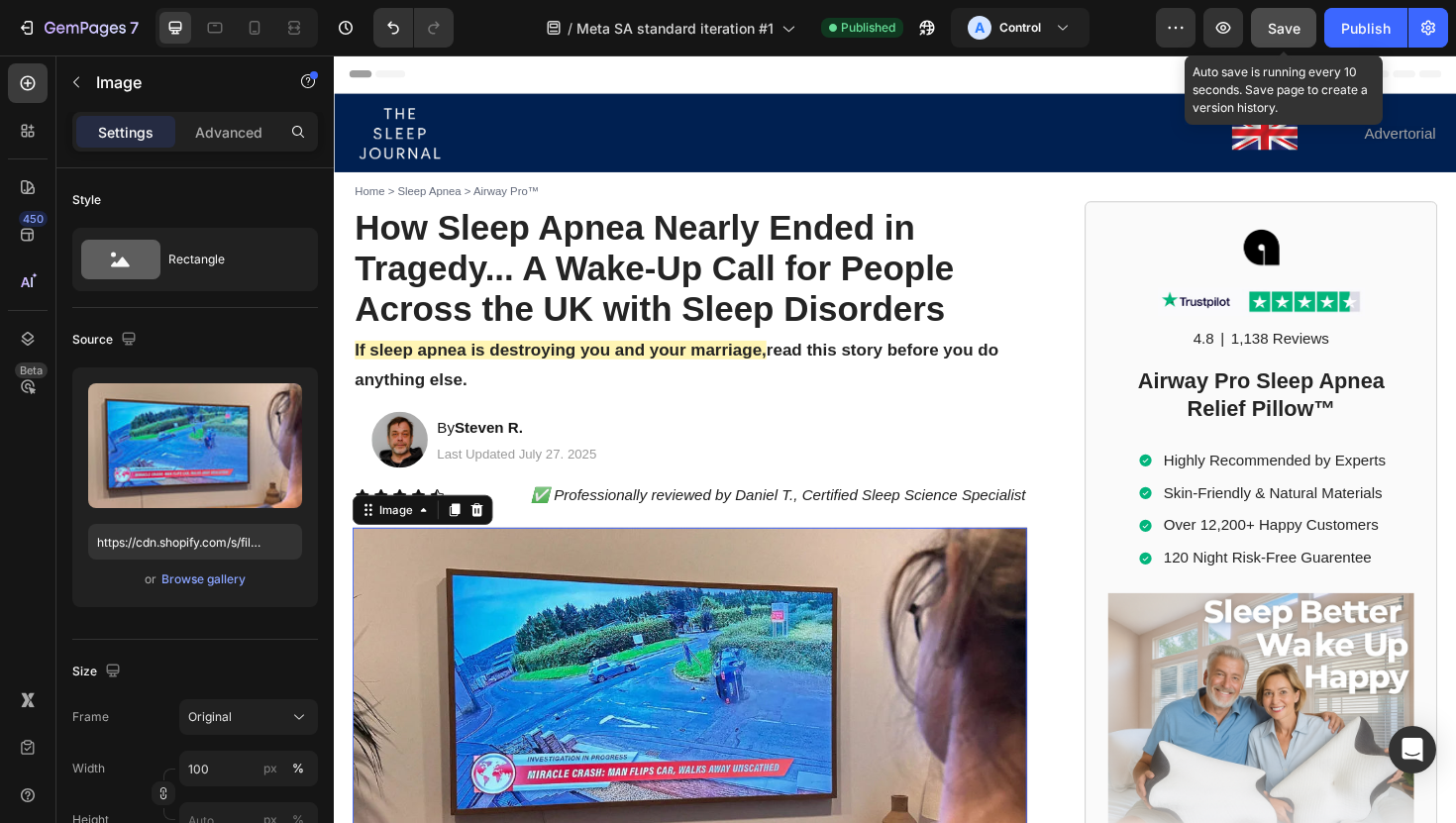 click on "Save" at bounding box center (1284, 28) 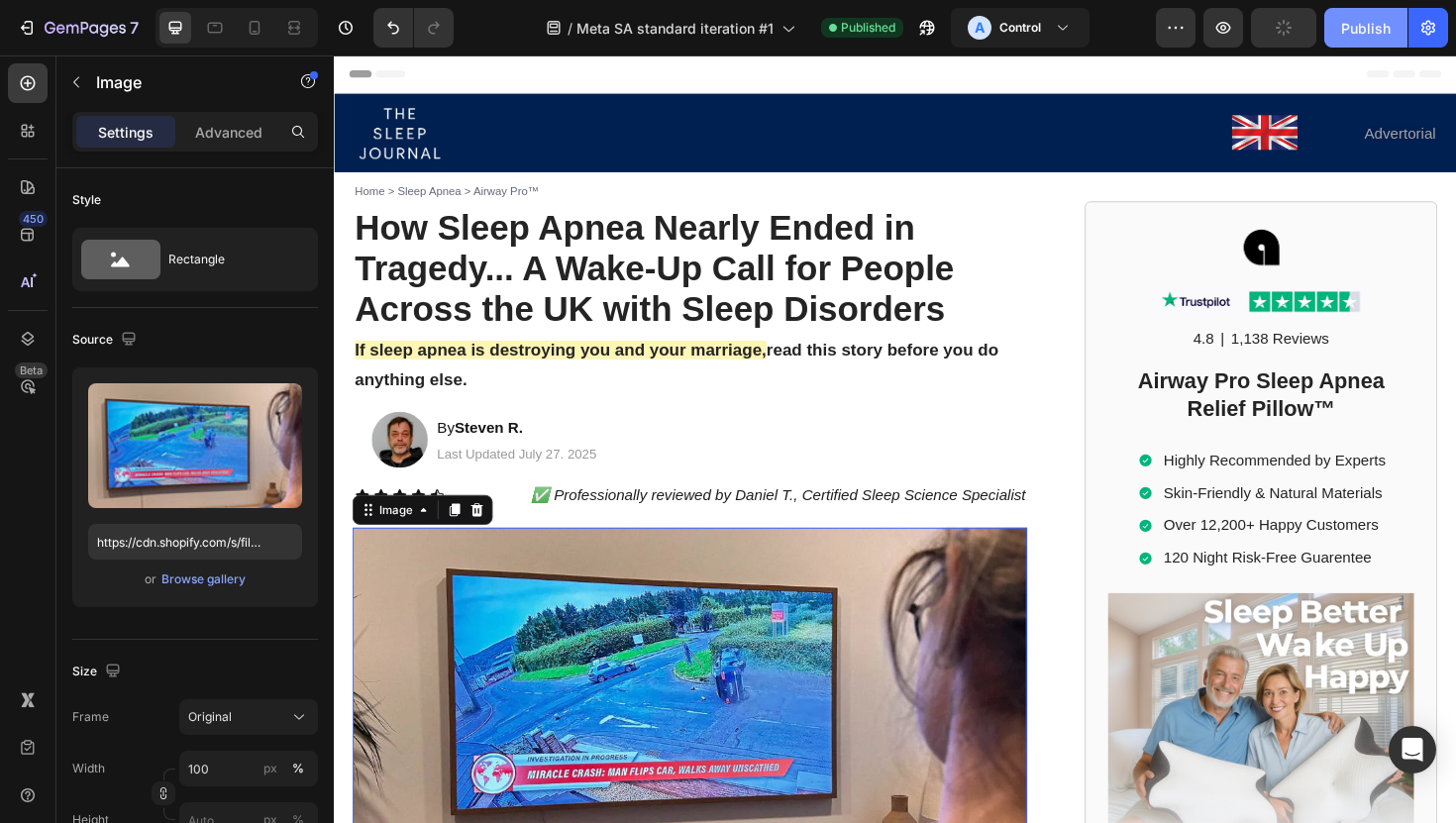 click on "Publish" 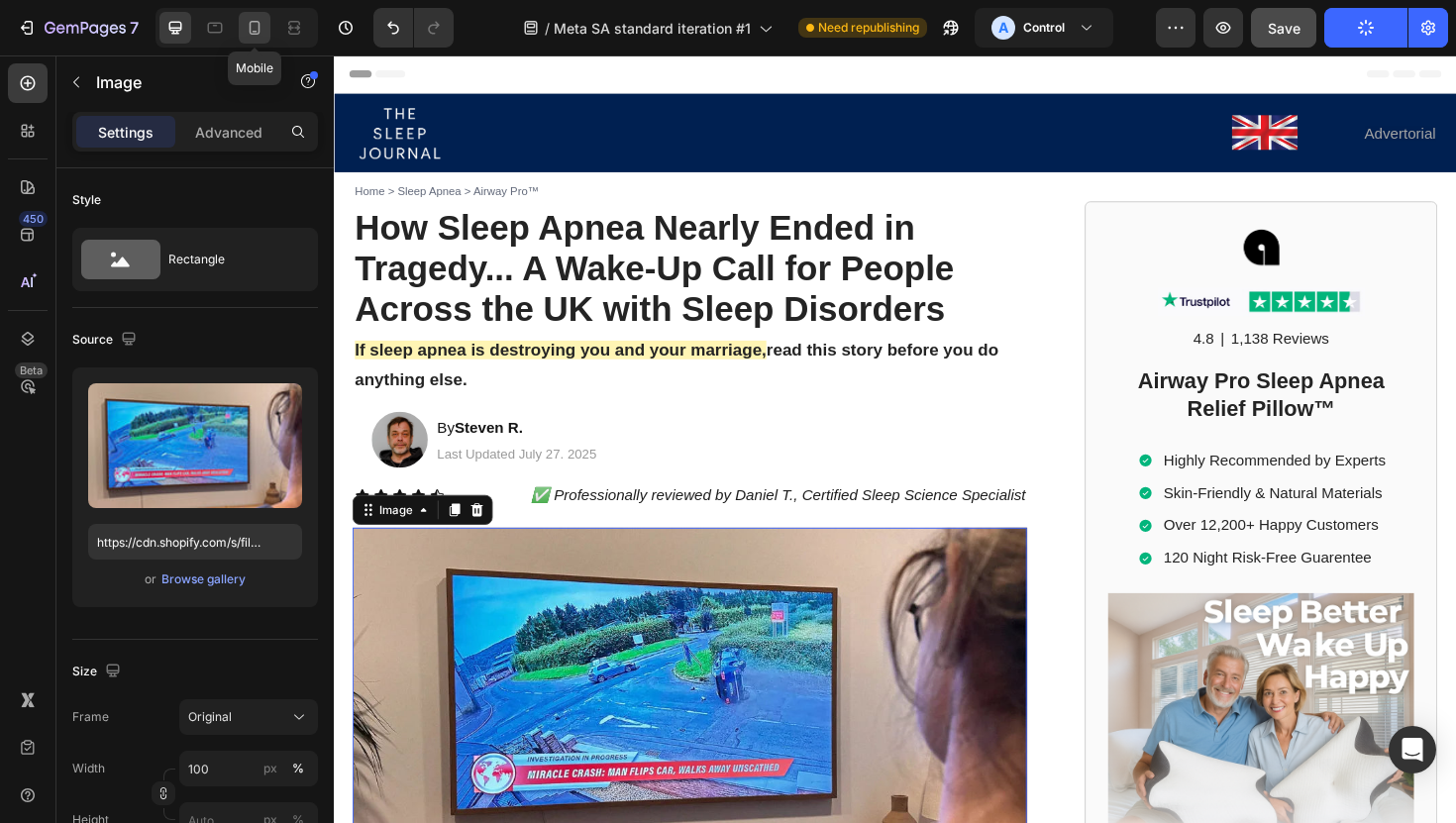 click 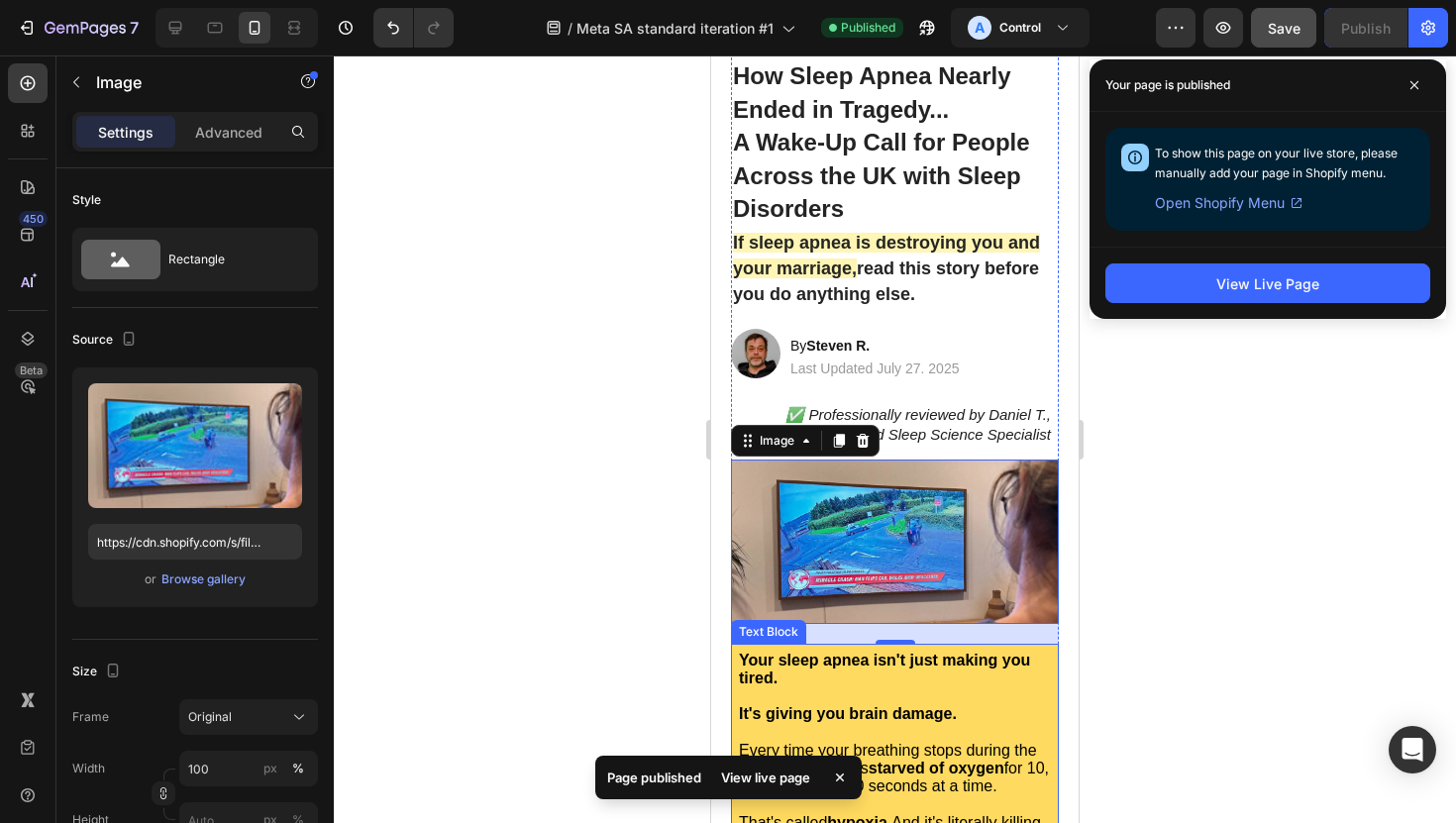 scroll, scrollTop: 124, scrollLeft: 0, axis: vertical 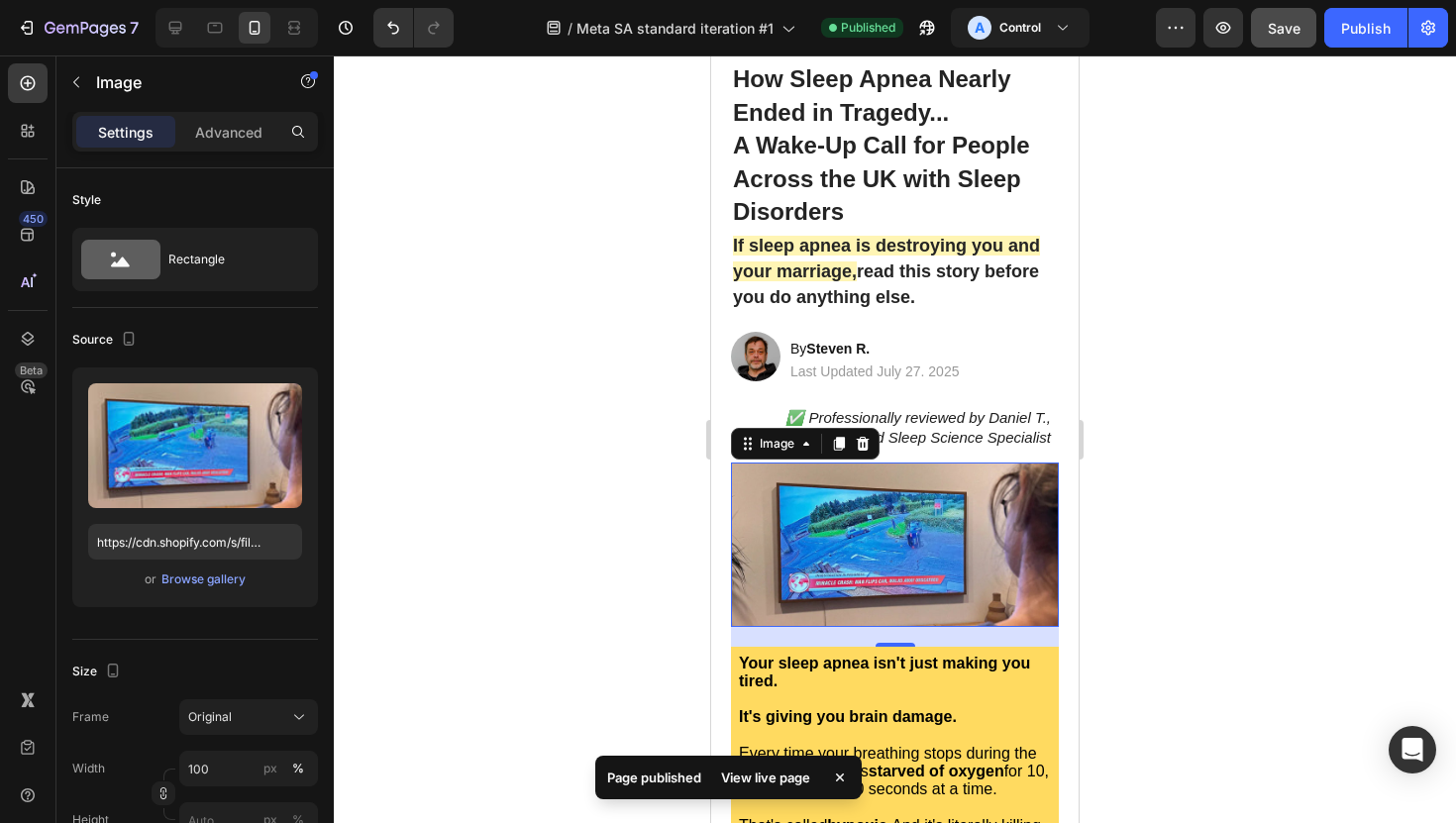 click 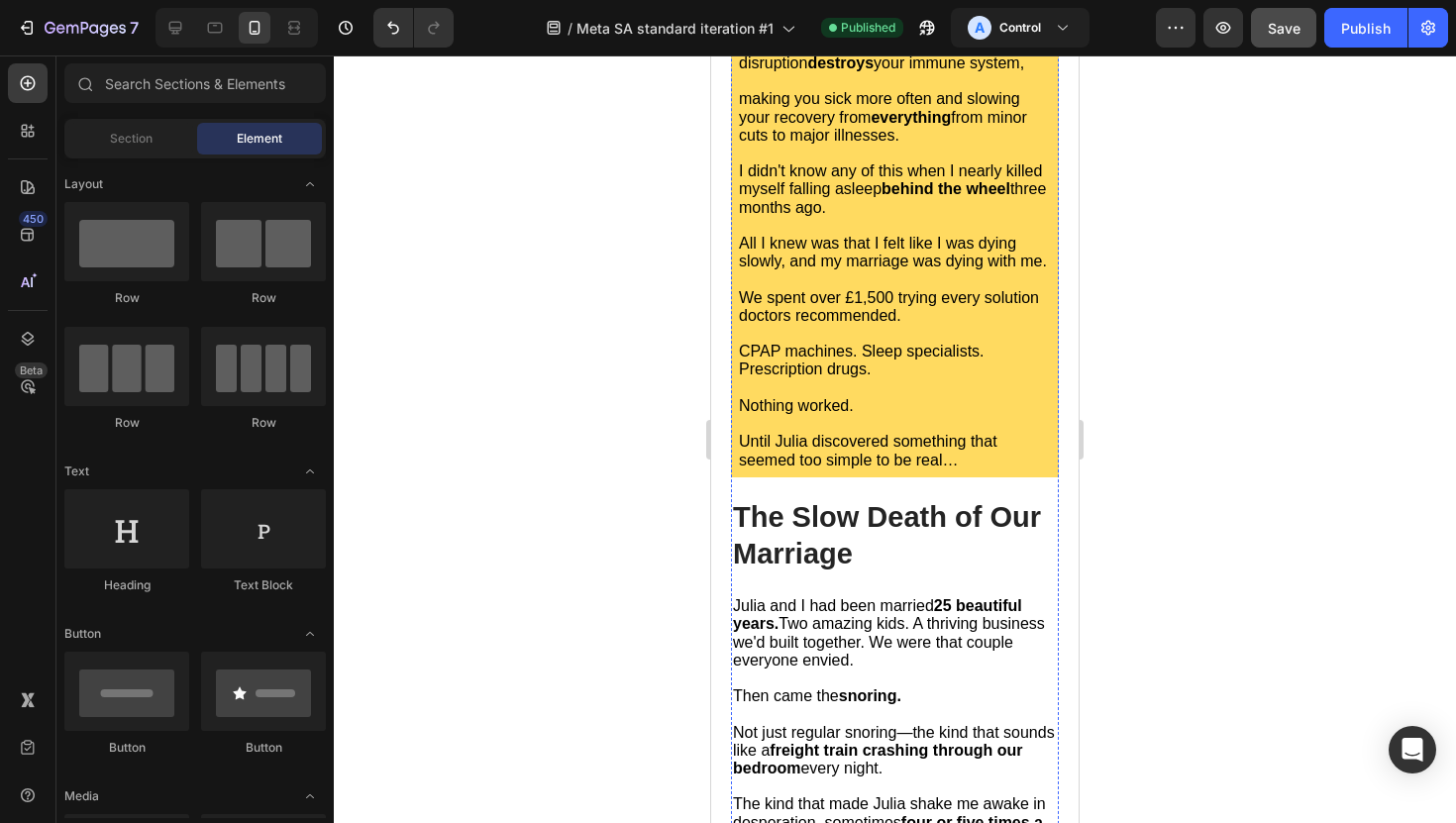 scroll, scrollTop: 1586, scrollLeft: 0, axis: vertical 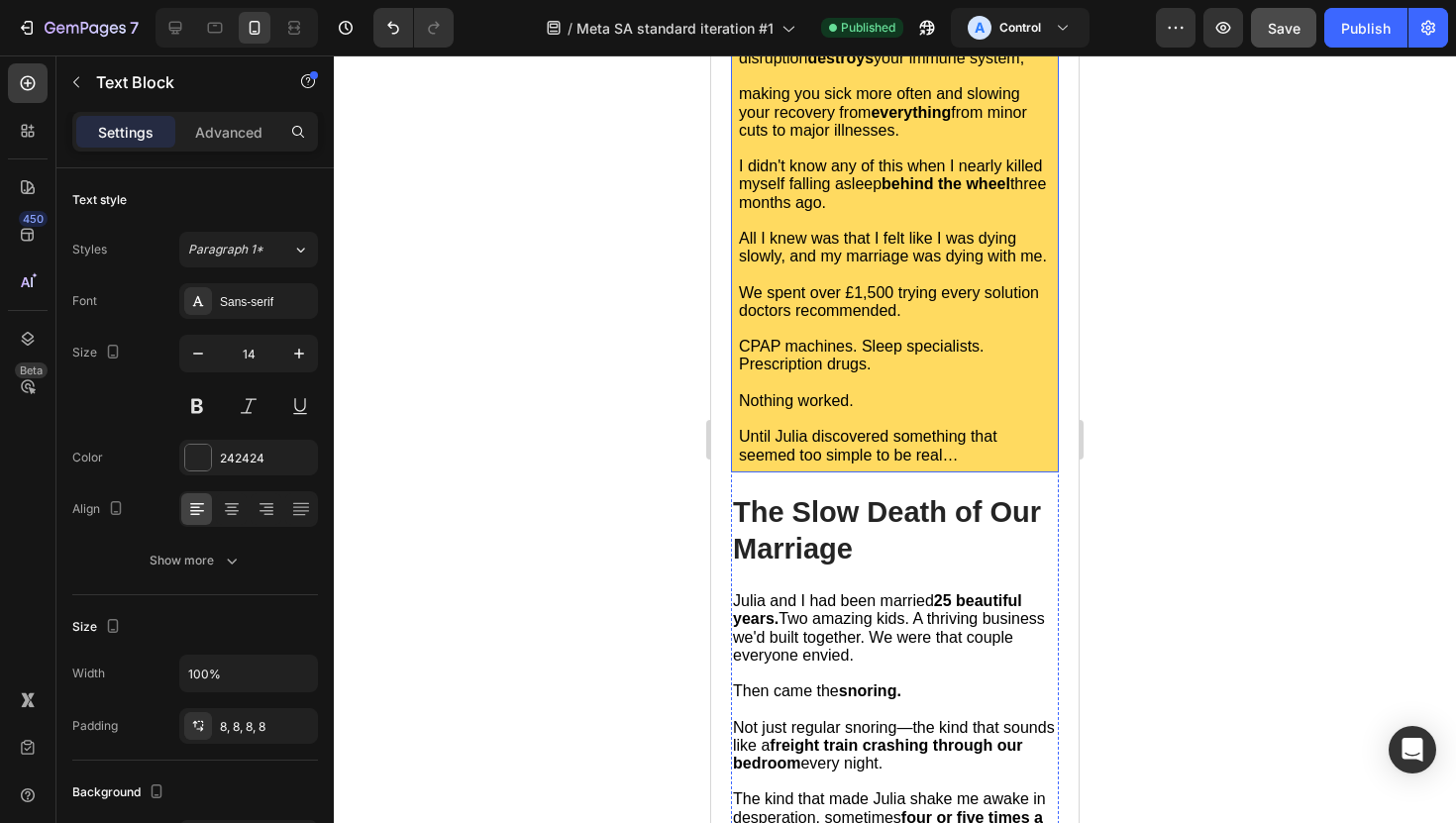 click on "everything" at bounding box center [910, 112] 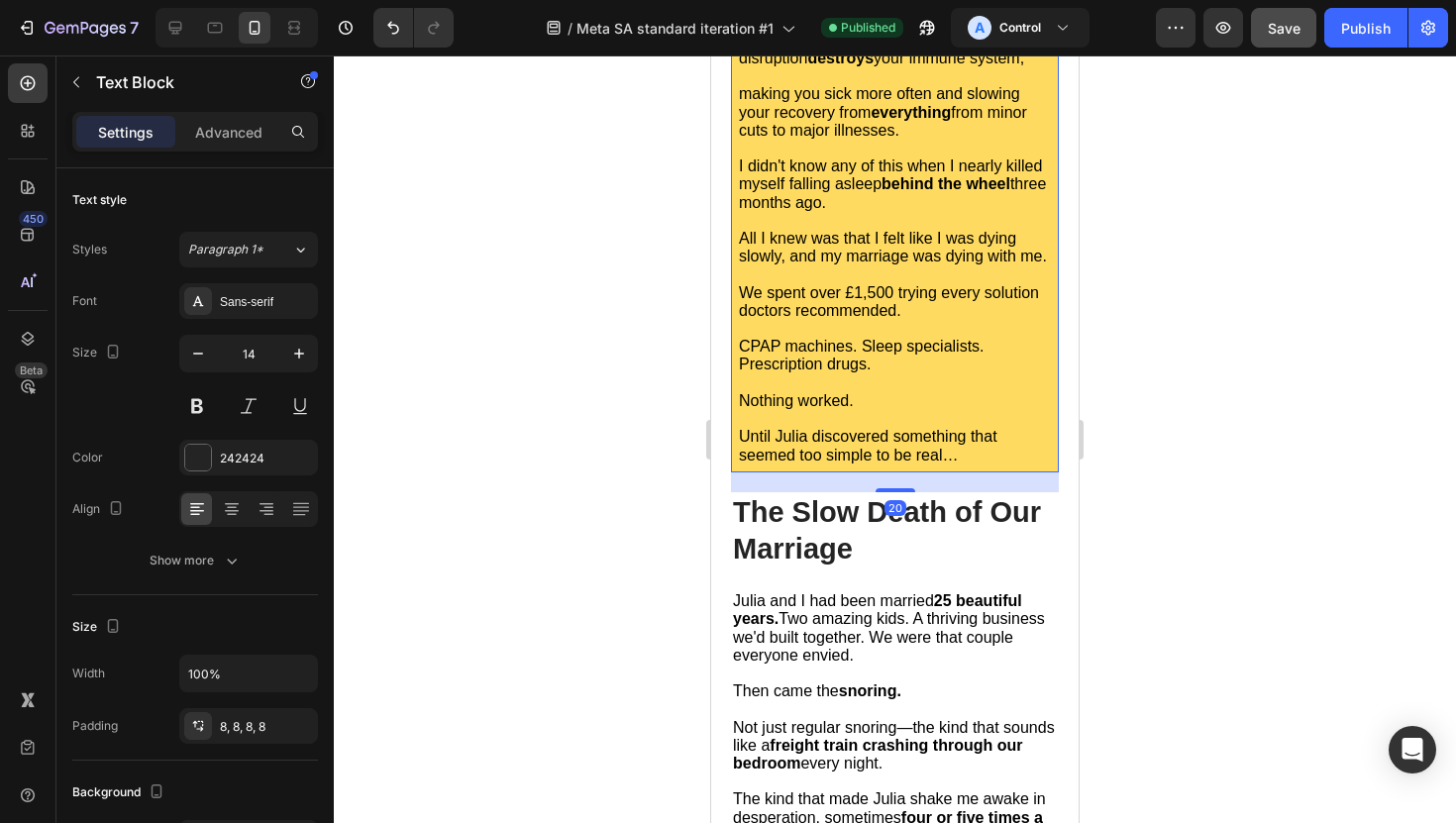 click on "everything" at bounding box center [910, 112] 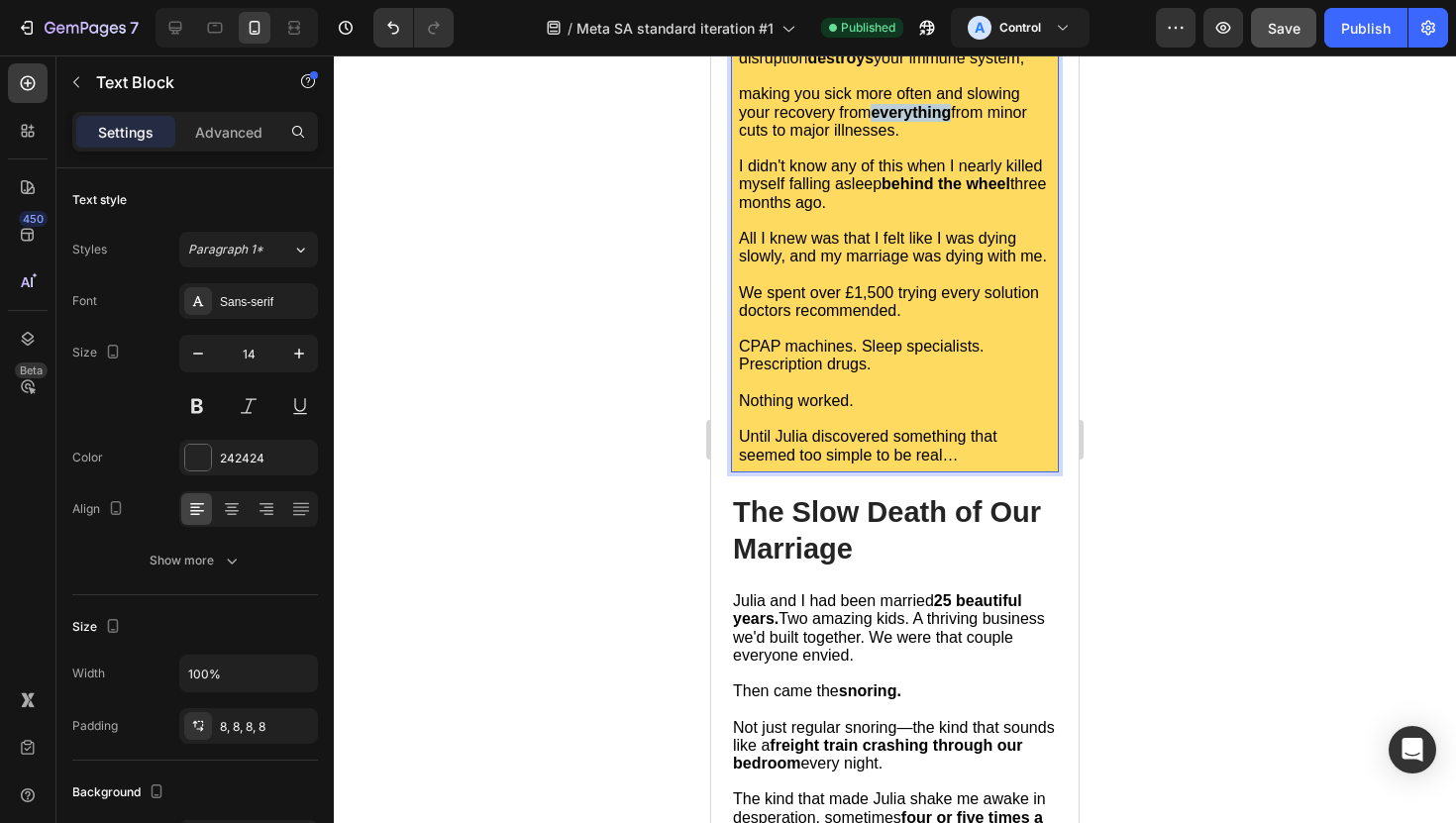 drag, startPoint x: 876, startPoint y: 148, endPoint x: 953, endPoint y: 148, distance: 77 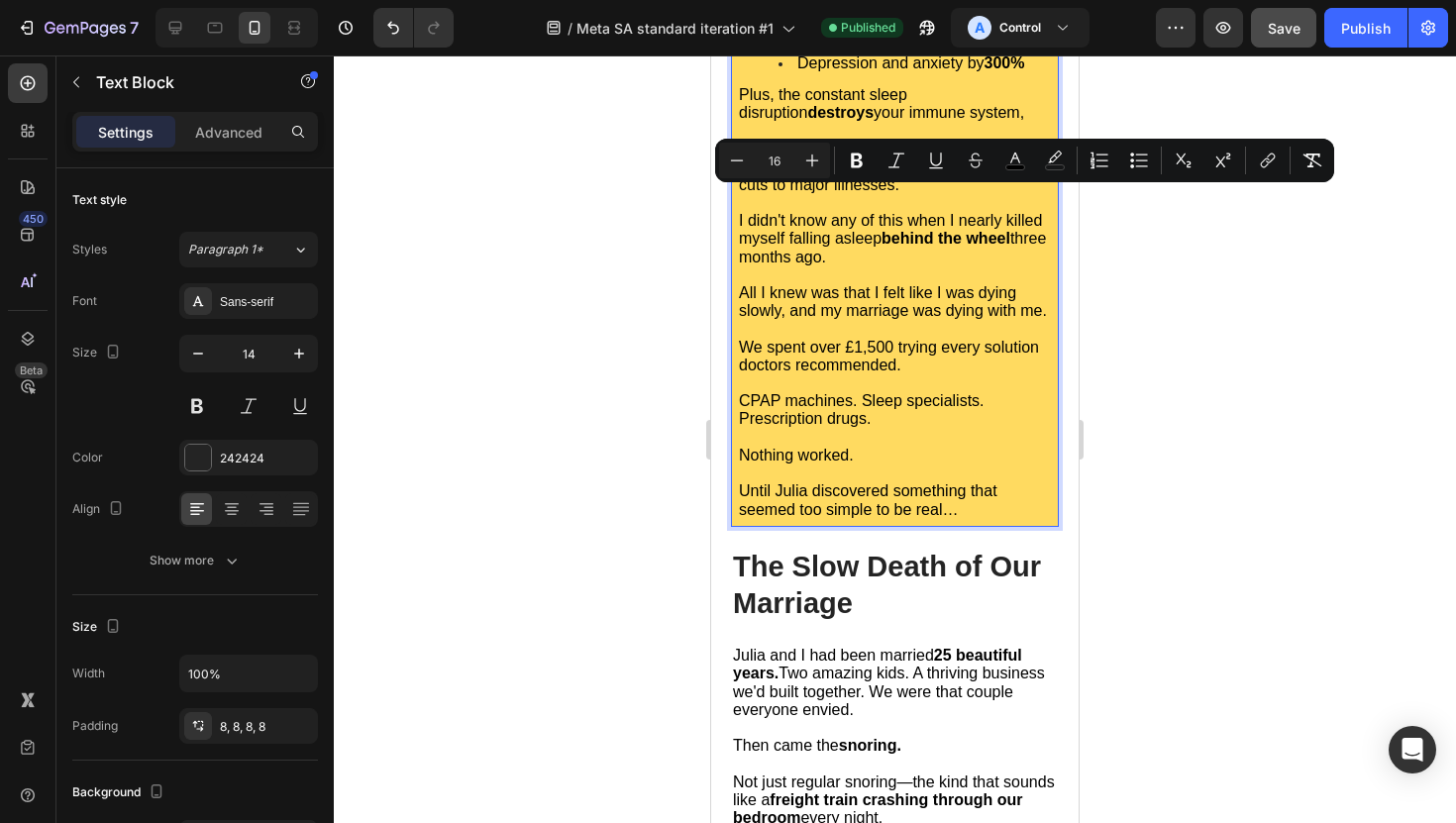 click on "making you sick more often and slowing your recovery from everything from minor cuts to major illnesses." at bounding box center (884, 165) 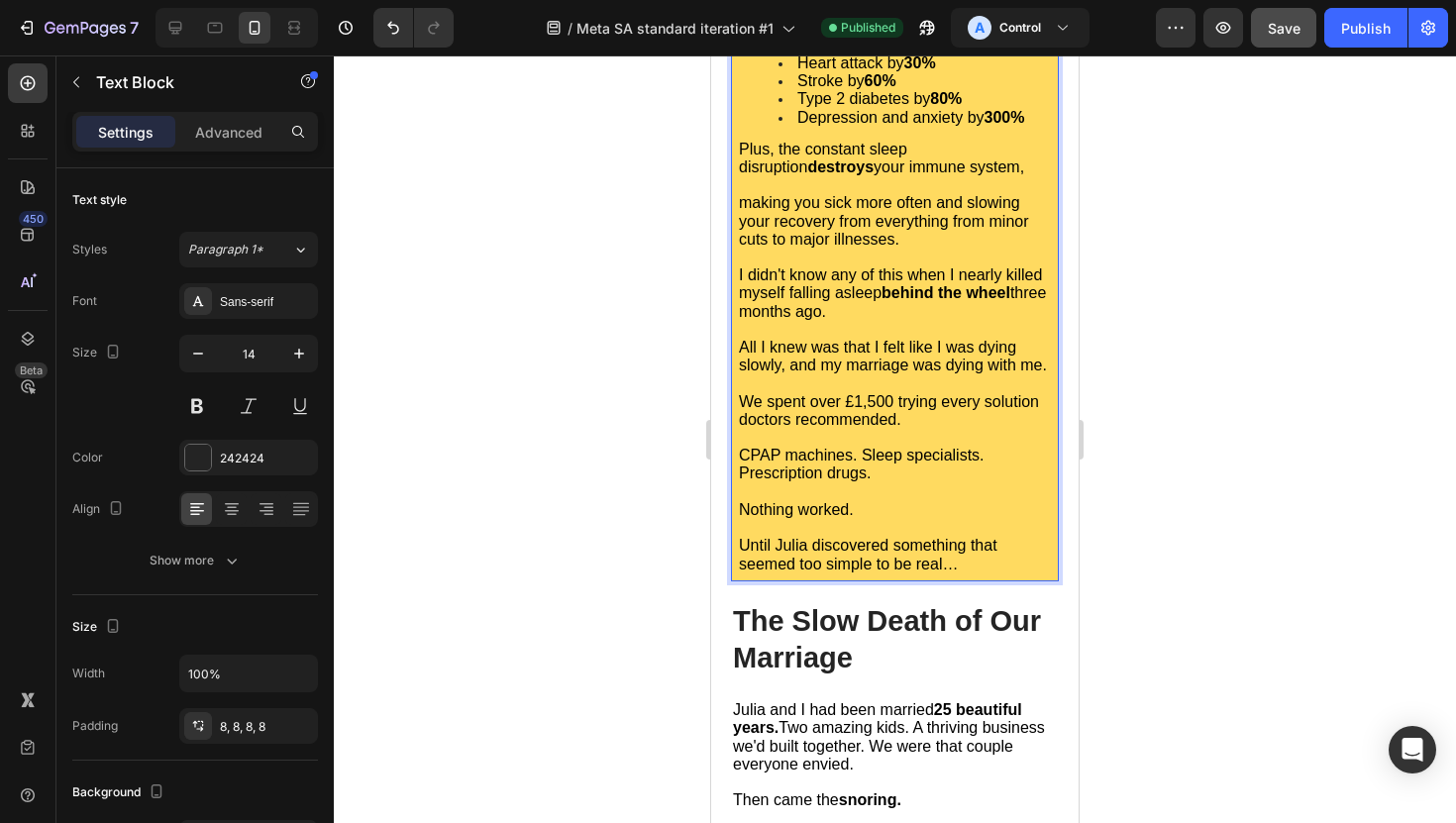 scroll, scrollTop: 1476, scrollLeft: 0, axis: vertical 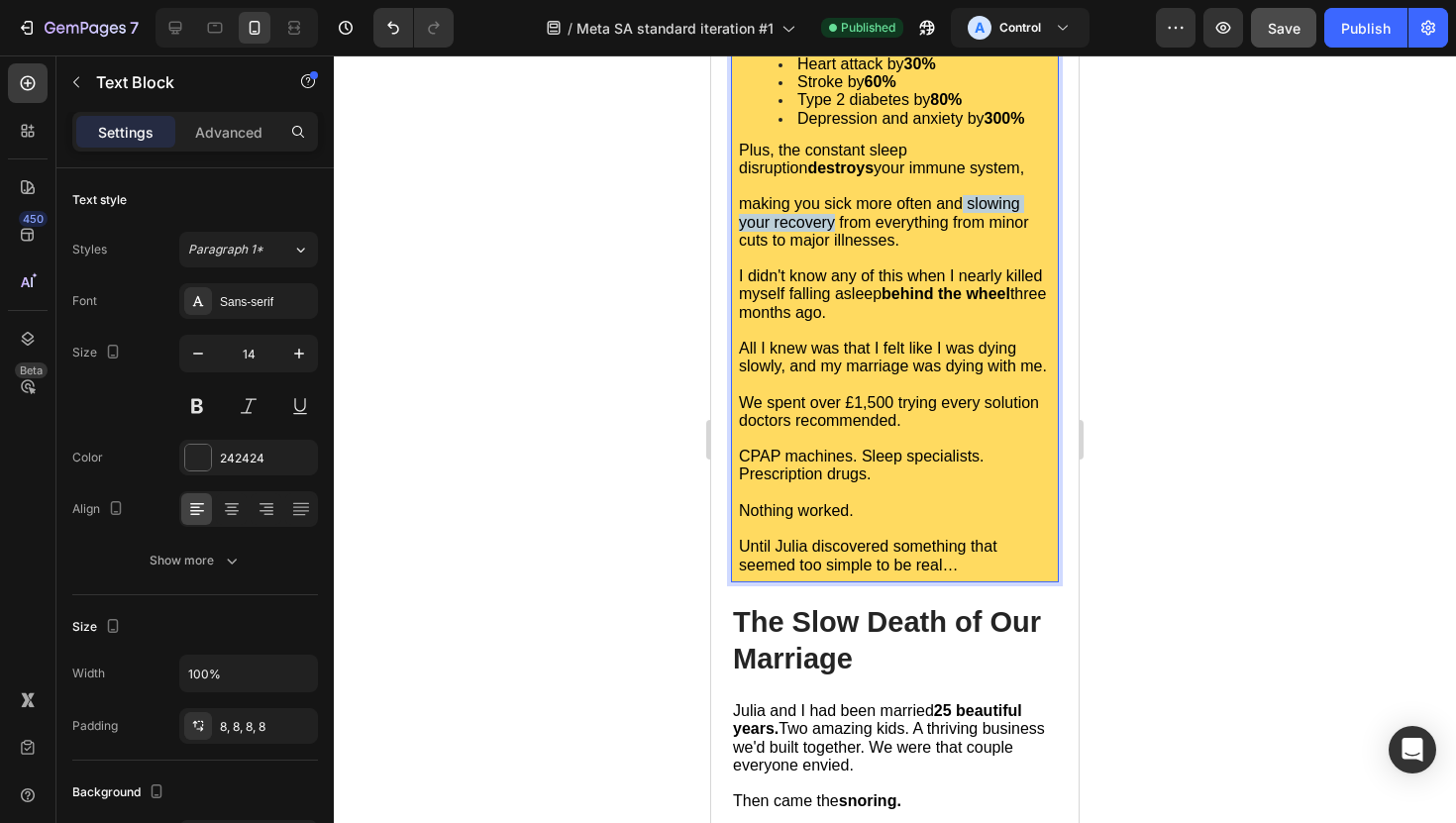 drag, startPoint x: 961, startPoint y: 236, endPoint x: 831, endPoint y: 259, distance: 132.01894 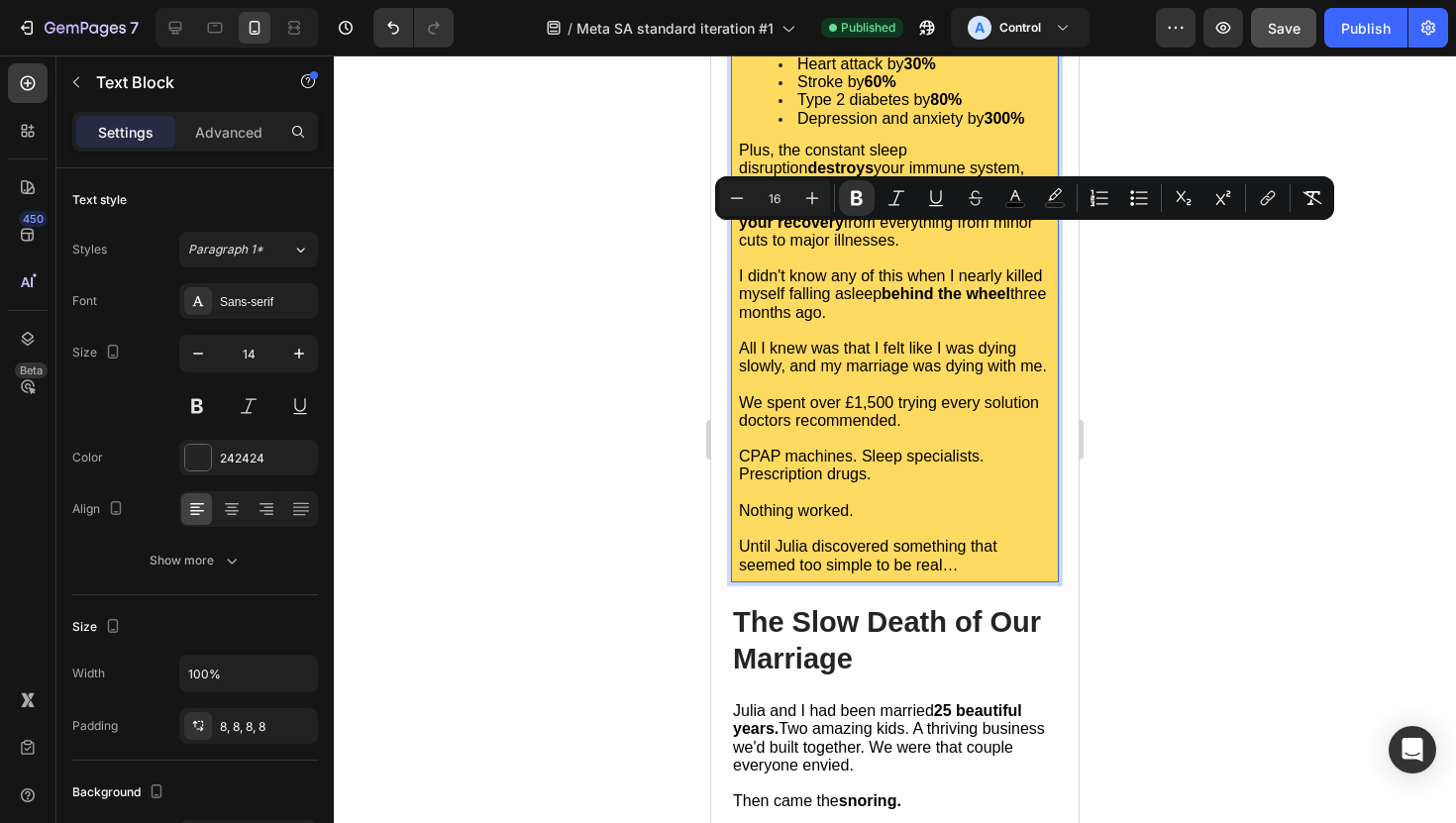 click on "making you sick more often and  slowing your recovery  from everything from minor cuts to major illnesses." at bounding box center [885, 221] 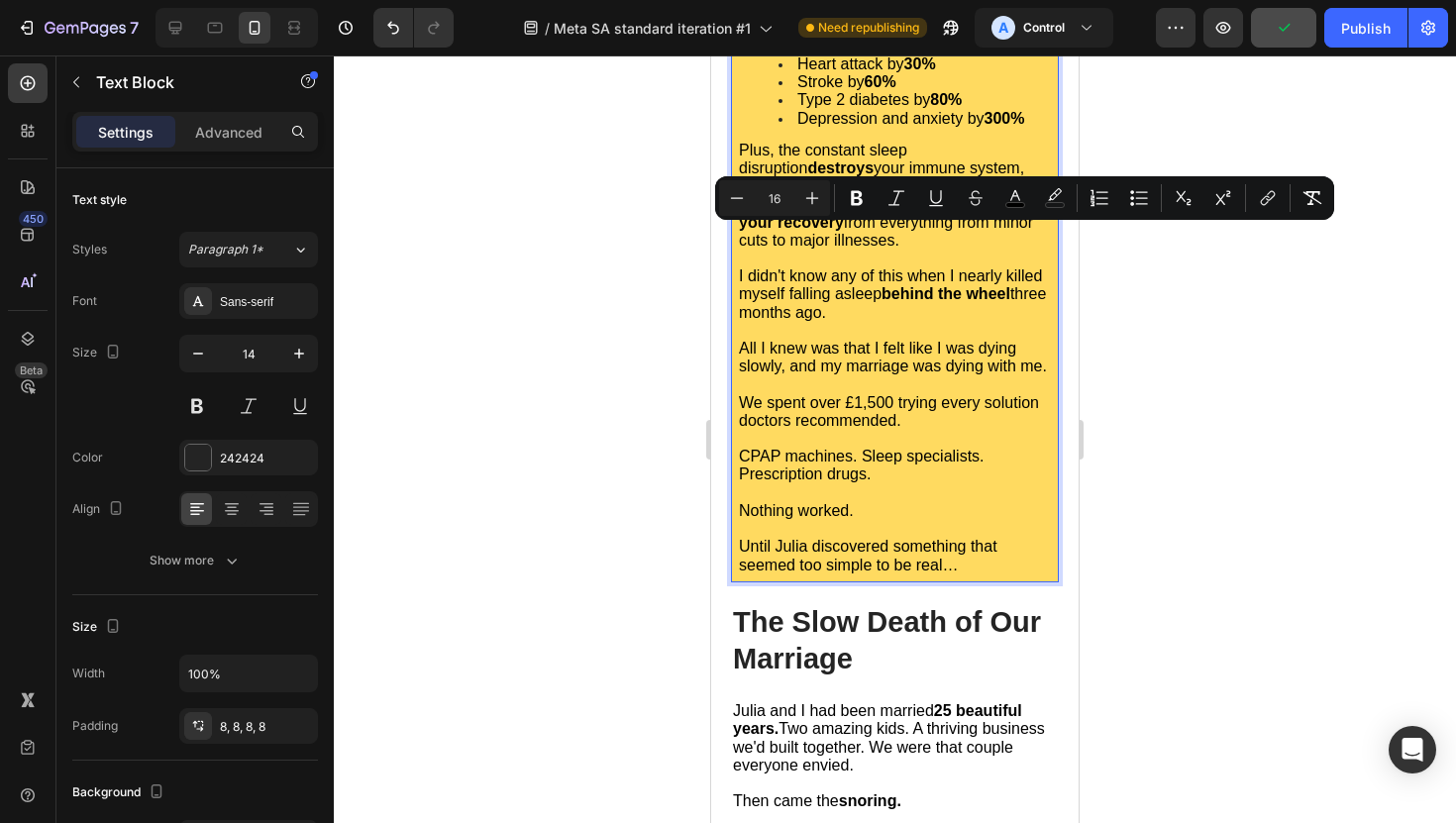drag, startPoint x: 825, startPoint y: 238, endPoint x: 930, endPoint y: 241, distance: 105.04285 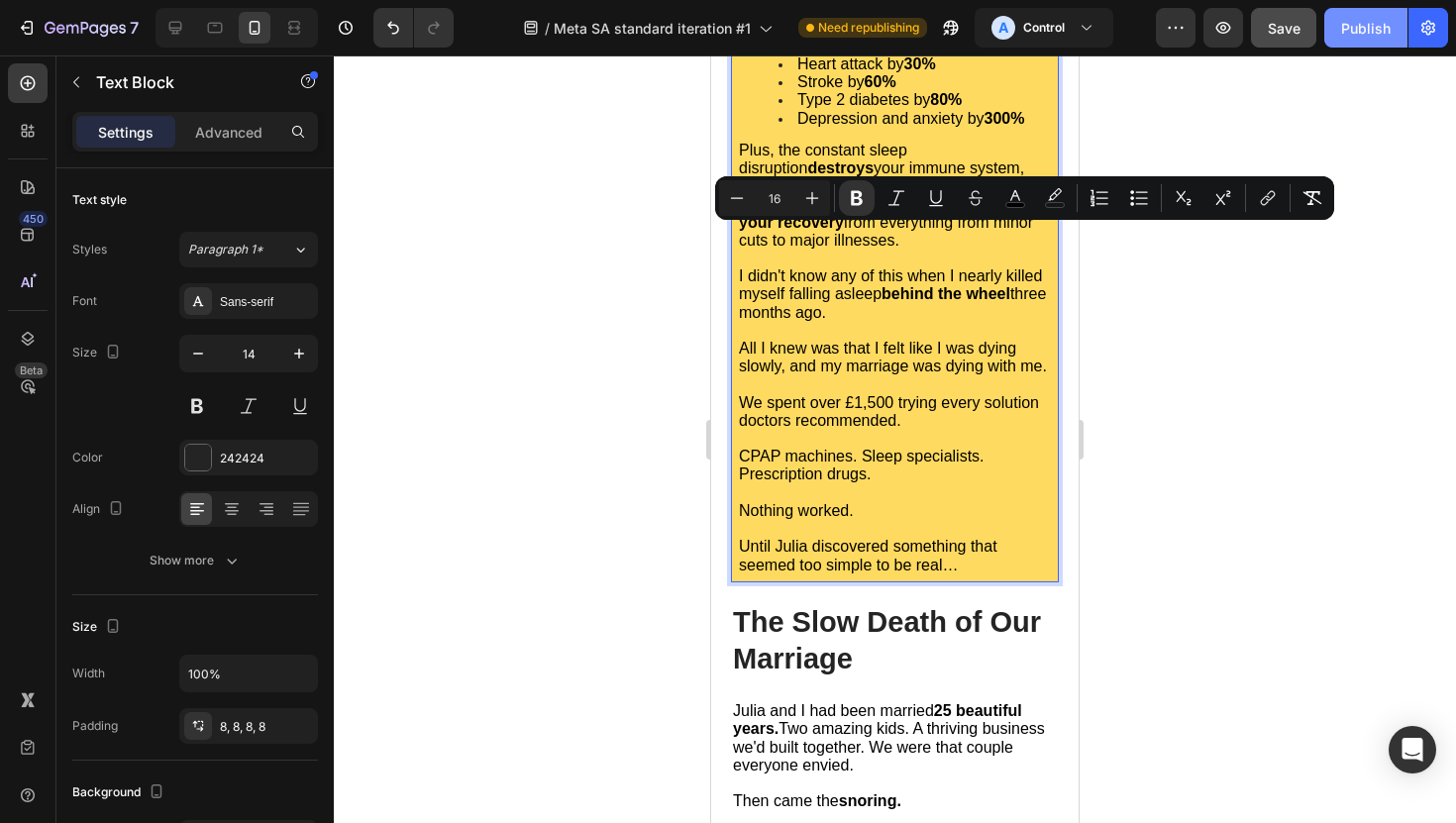 click on "Publish" at bounding box center (1366, 28) 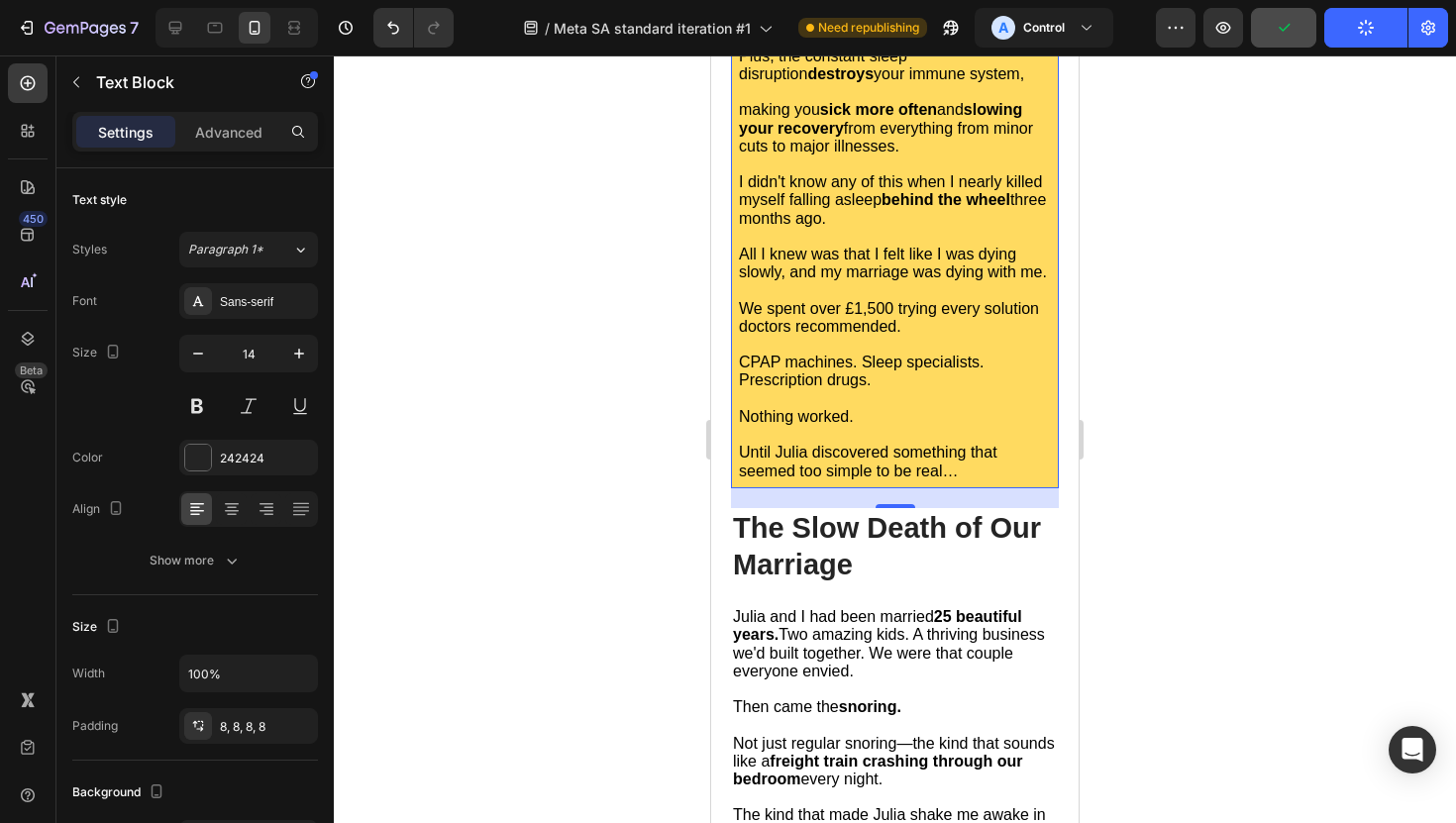 scroll, scrollTop: 1571, scrollLeft: 0, axis: vertical 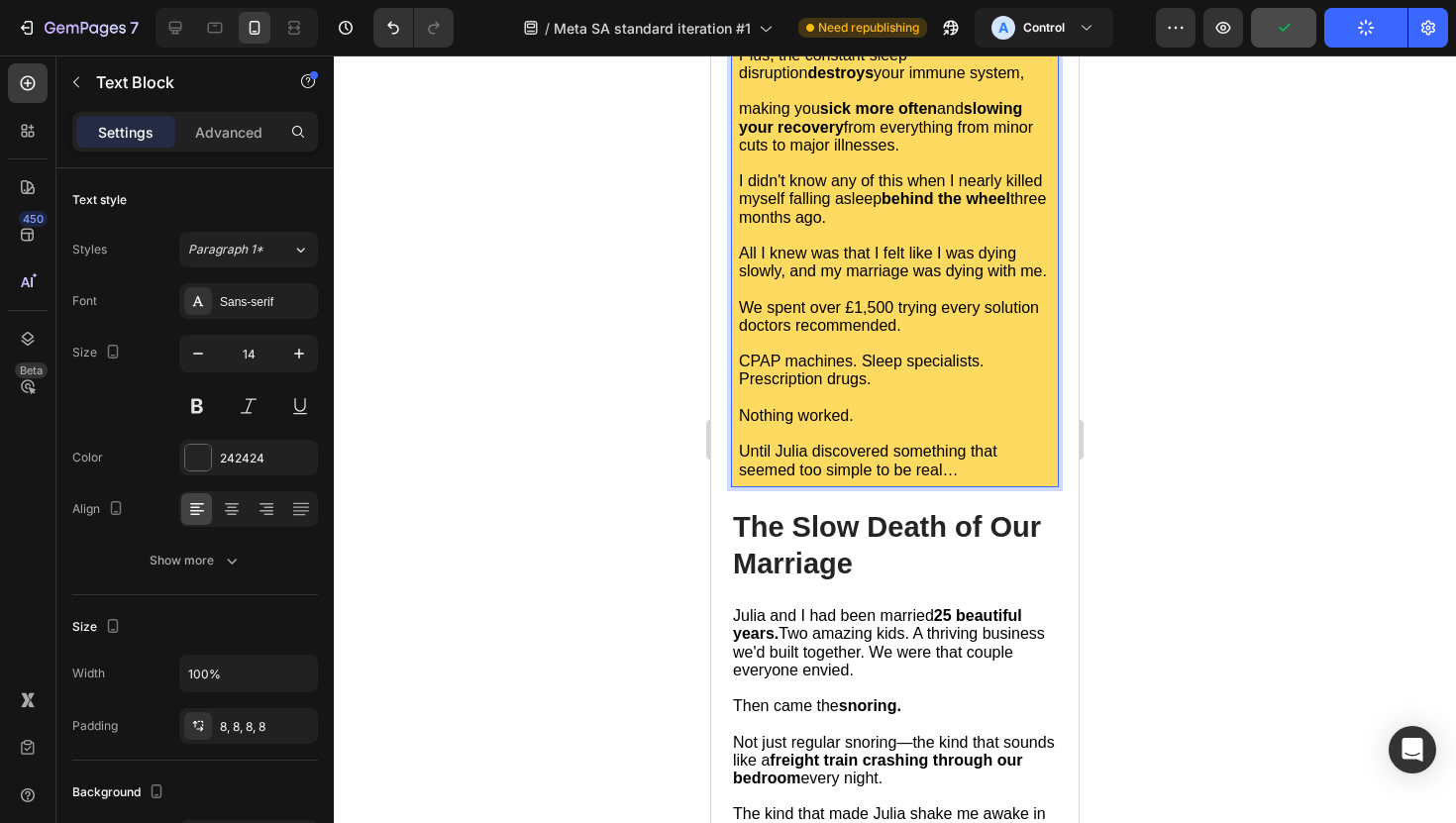 click on "We spent over £1,500 trying every solution doctors recommended." at bounding box center [888, 316] 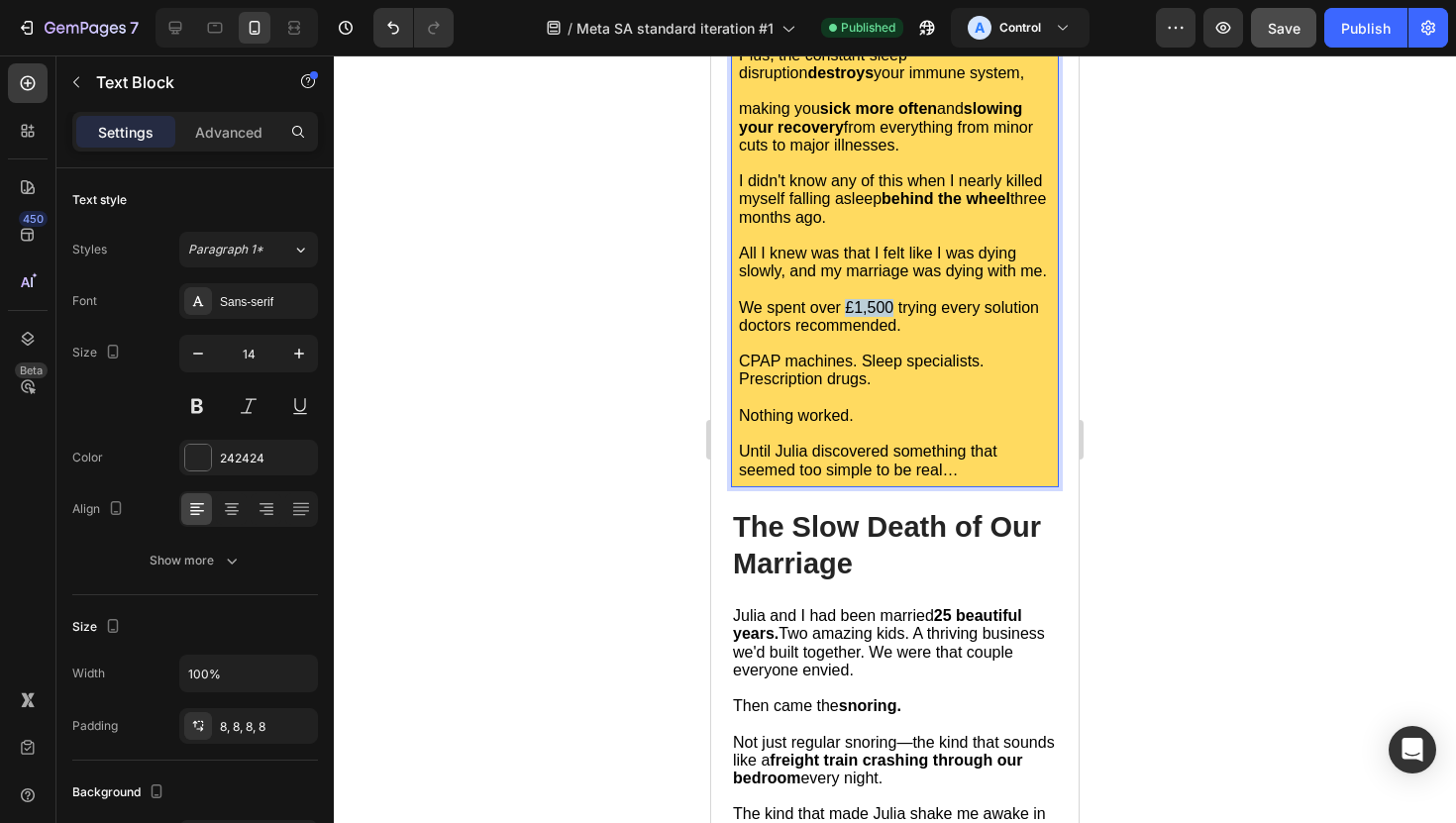 drag, startPoint x: 845, startPoint y: 342, endPoint x: 893, endPoint y: 344, distance: 48.0416 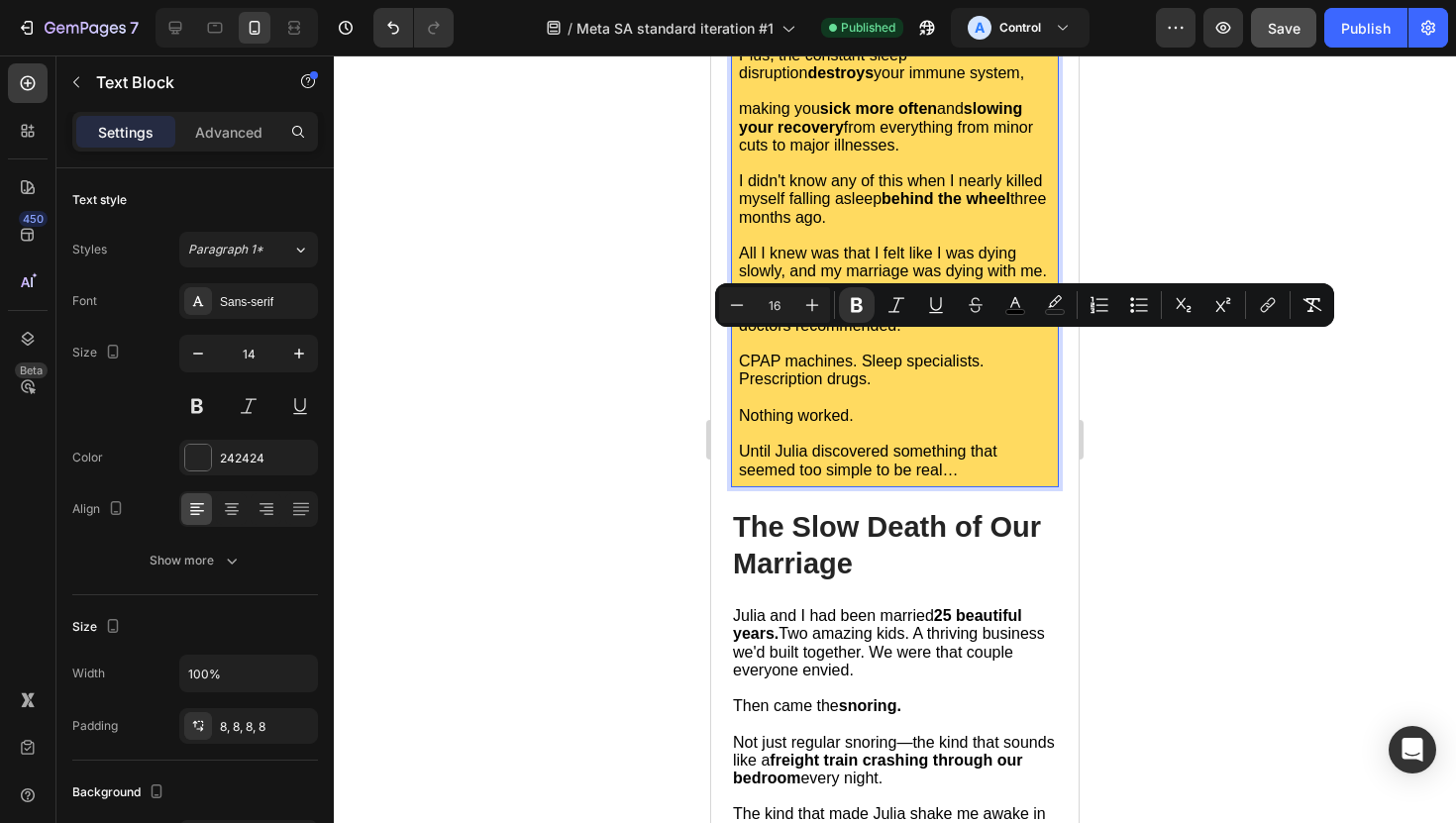 click 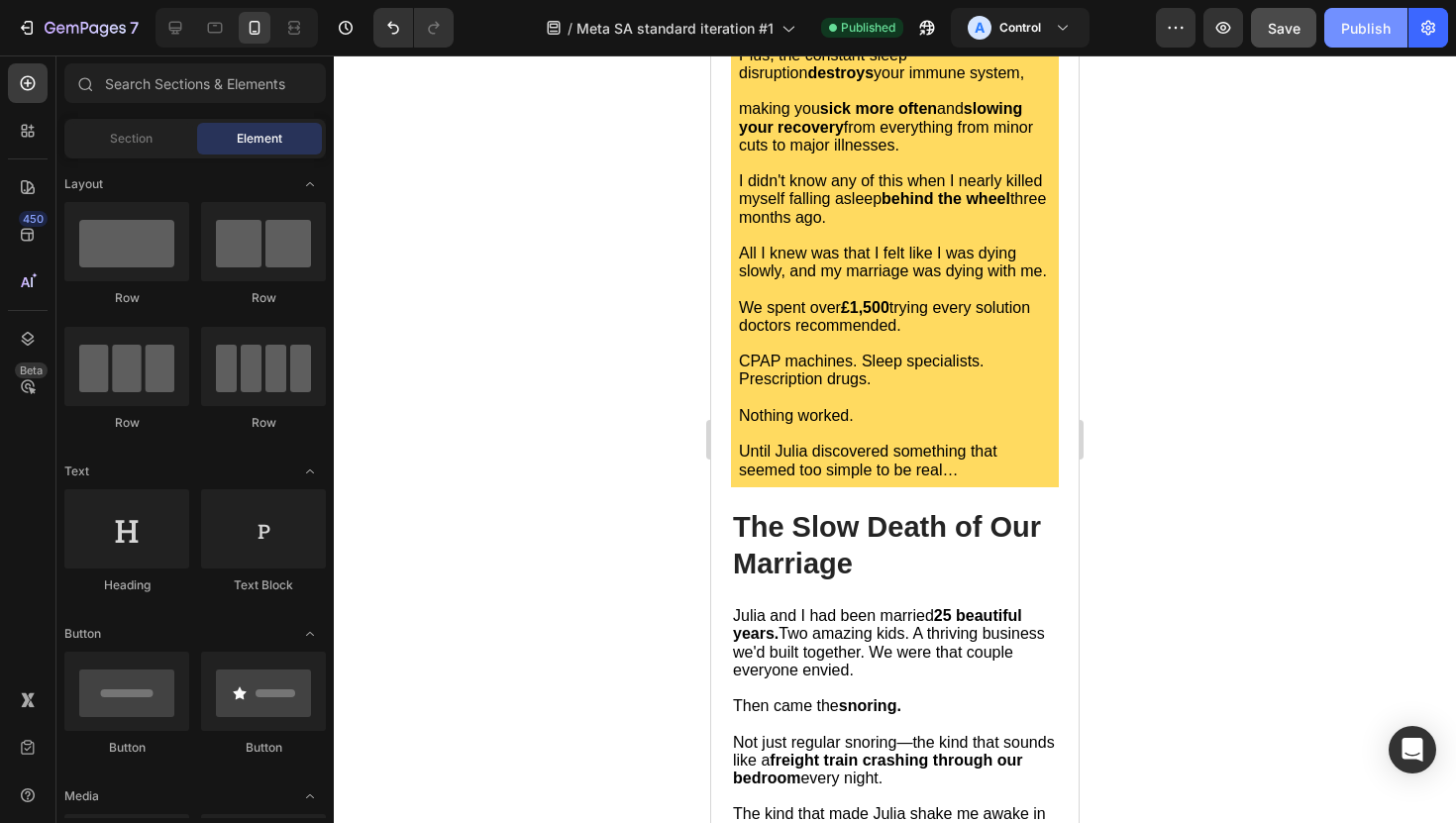 click on "Publish" at bounding box center (1366, 28) 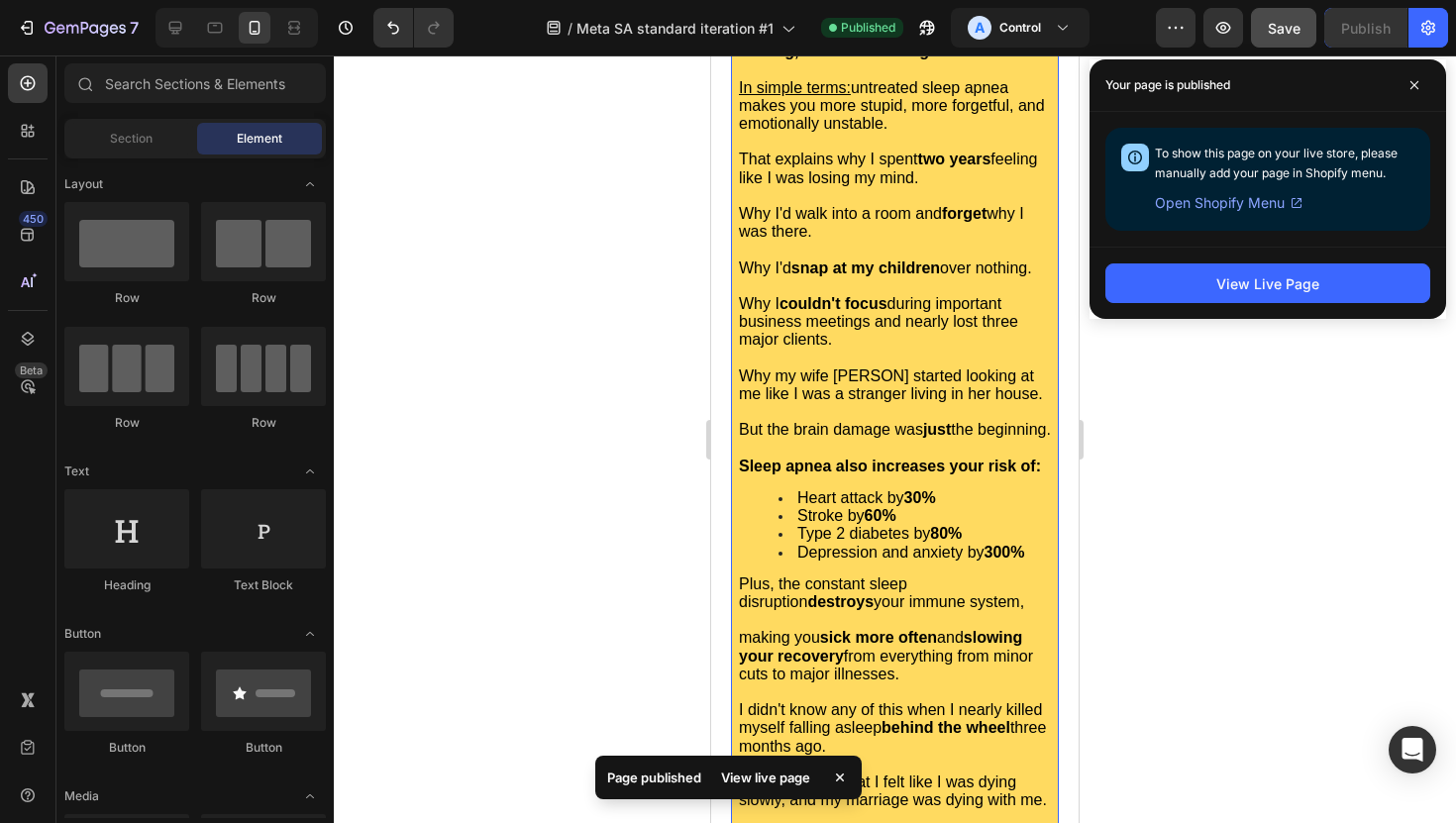 scroll, scrollTop: 1004, scrollLeft: 0, axis: vertical 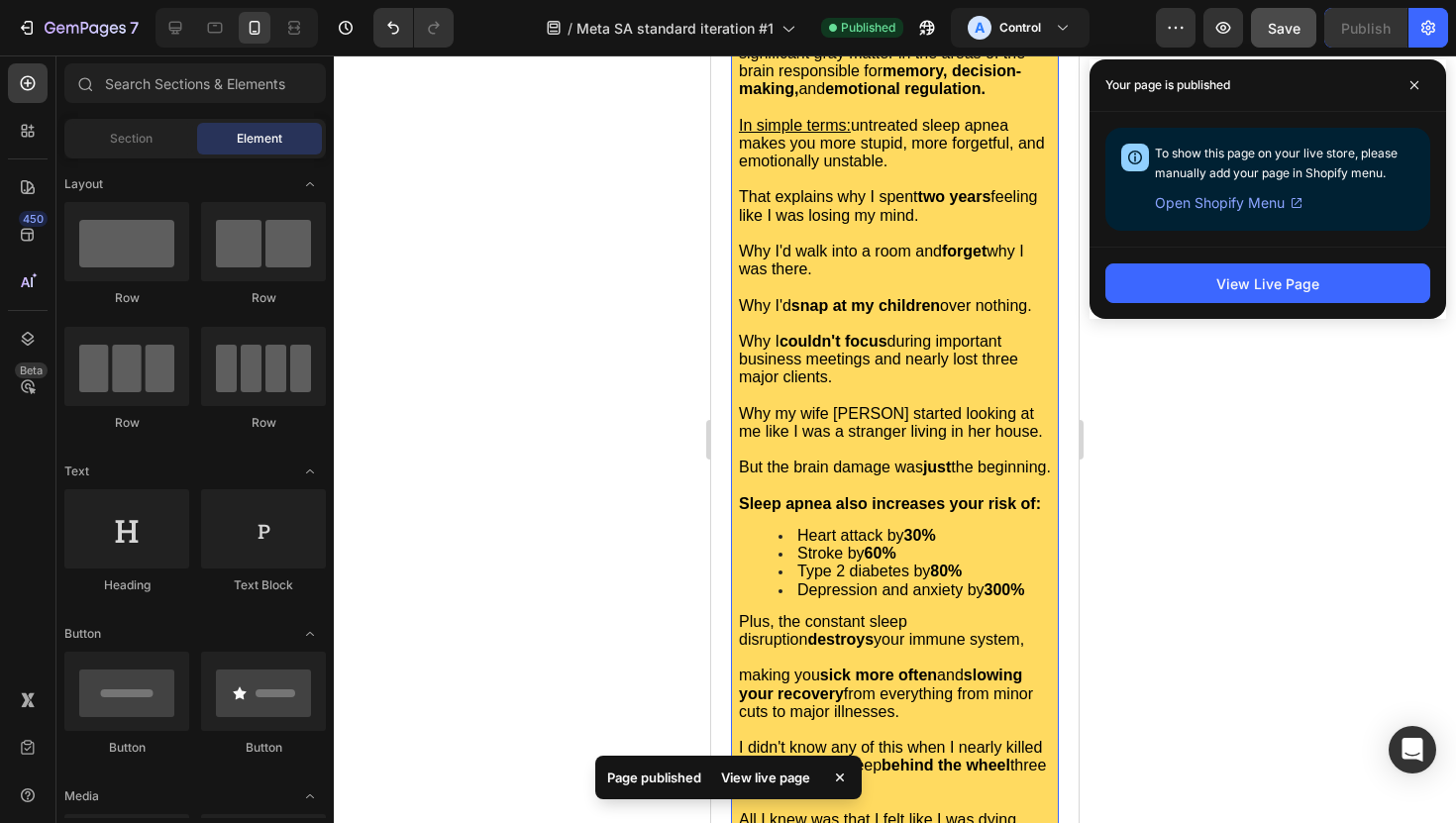 click on "Why my wife Julia started looking at me like I was a stranger living in her house." at bounding box center (890, 422) 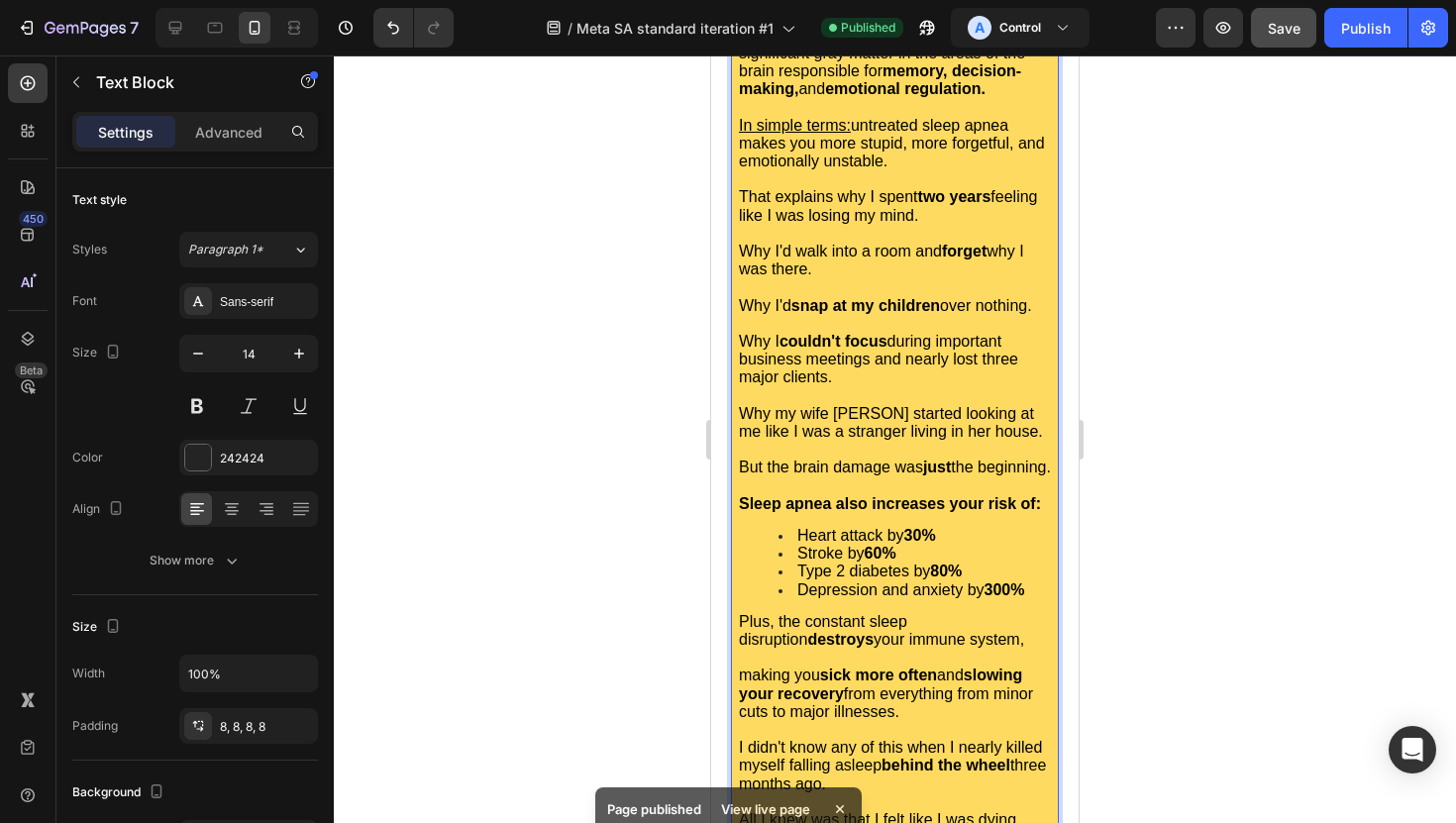 click on "Why my wife Julia started looking at me like I was a stranger living in her house." at bounding box center (890, 422) 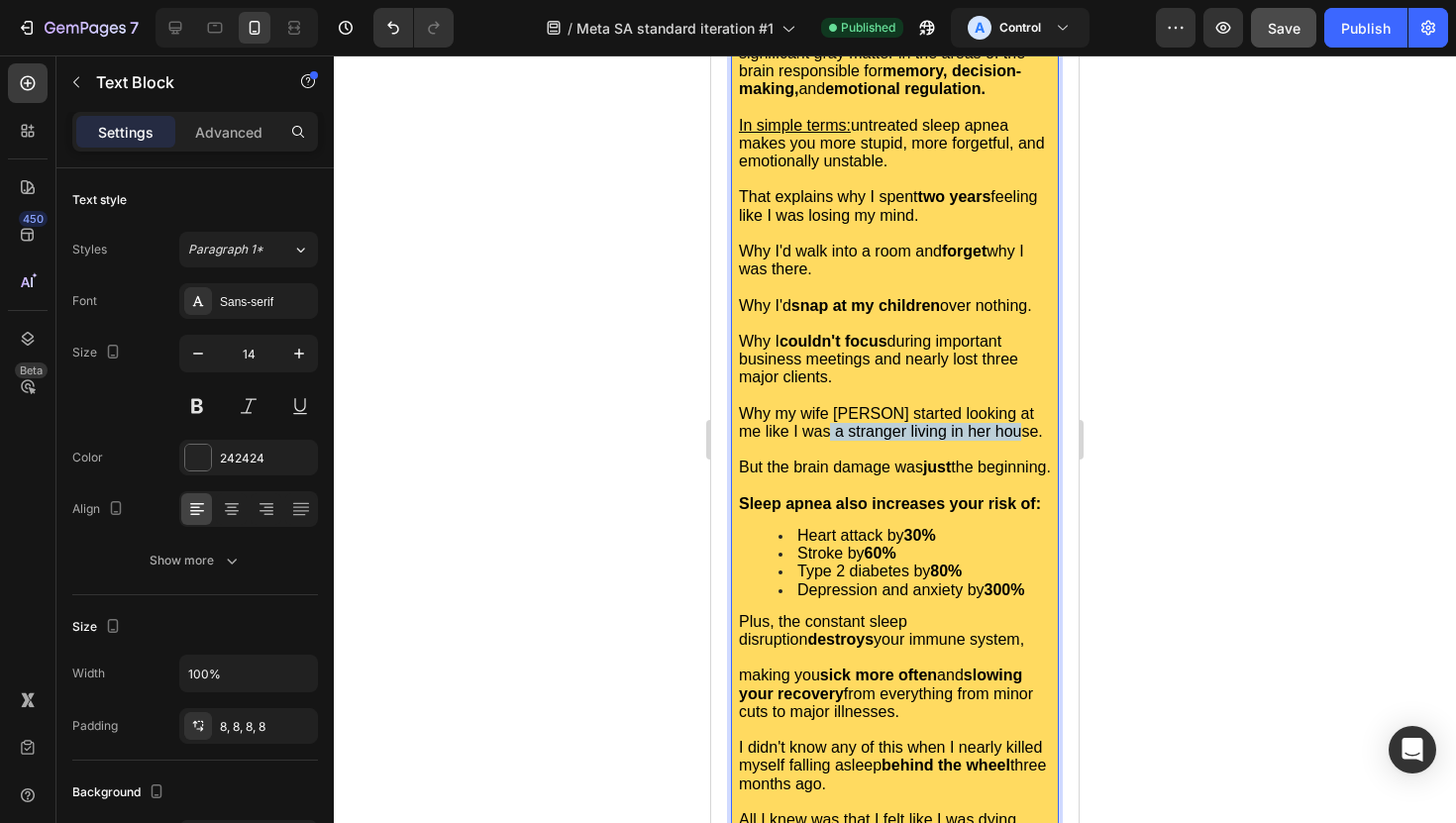 drag, startPoint x: 794, startPoint y: 443, endPoint x: 993, endPoint y: 440, distance: 199.02261 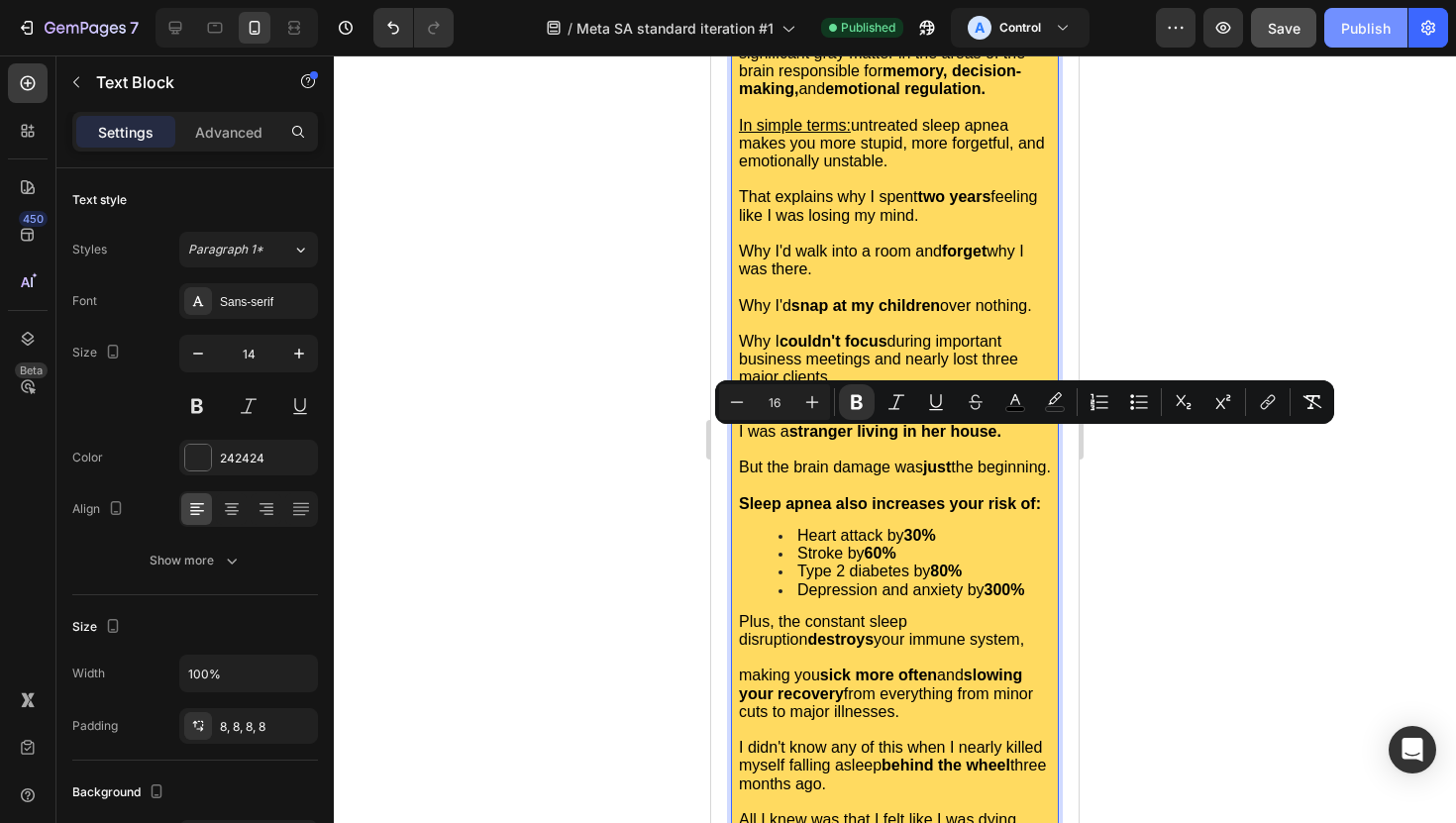 click on "Publish" at bounding box center (1366, 28) 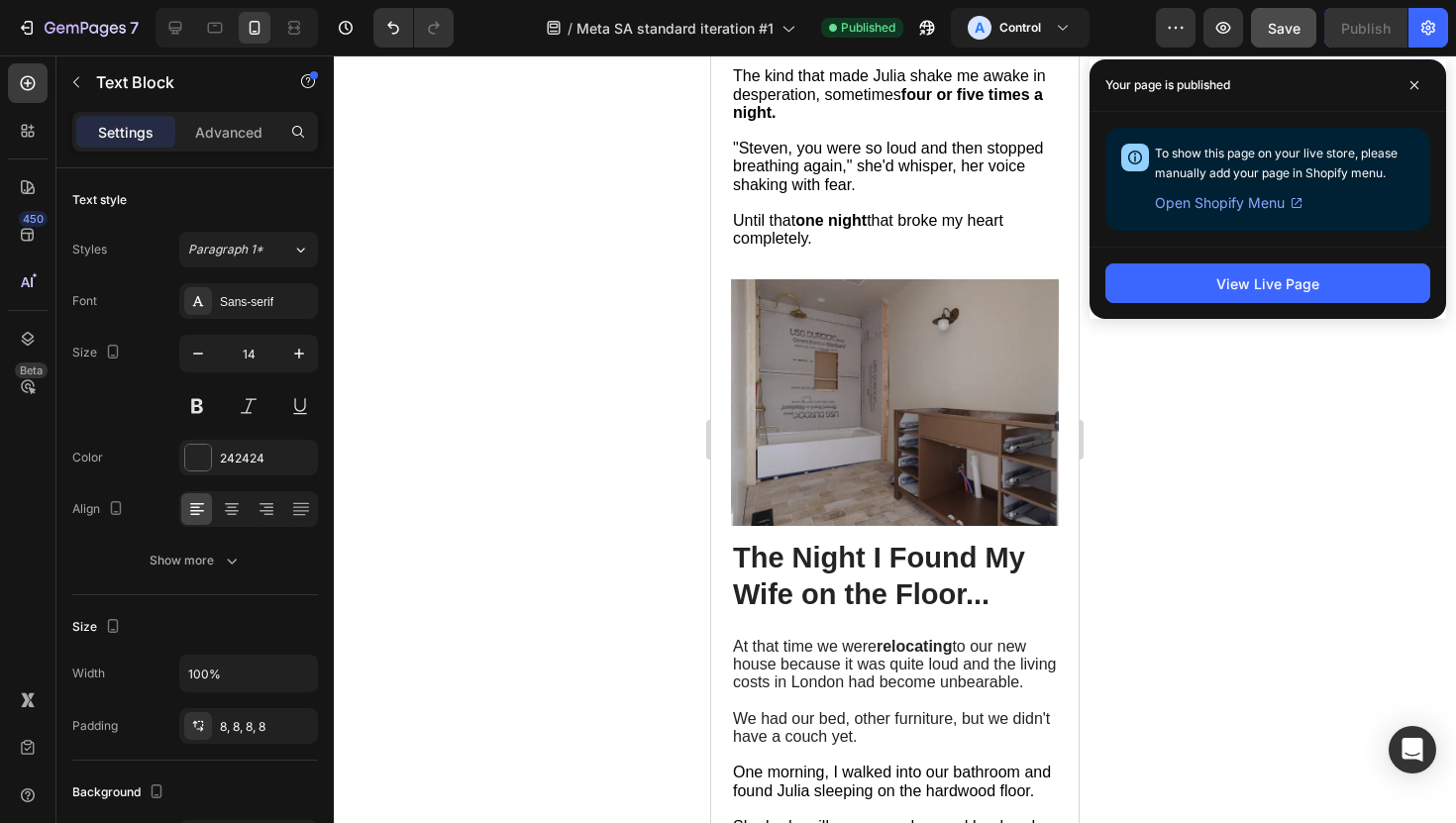 scroll, scrollTop: 0, scrollLeft: 0, axis: both 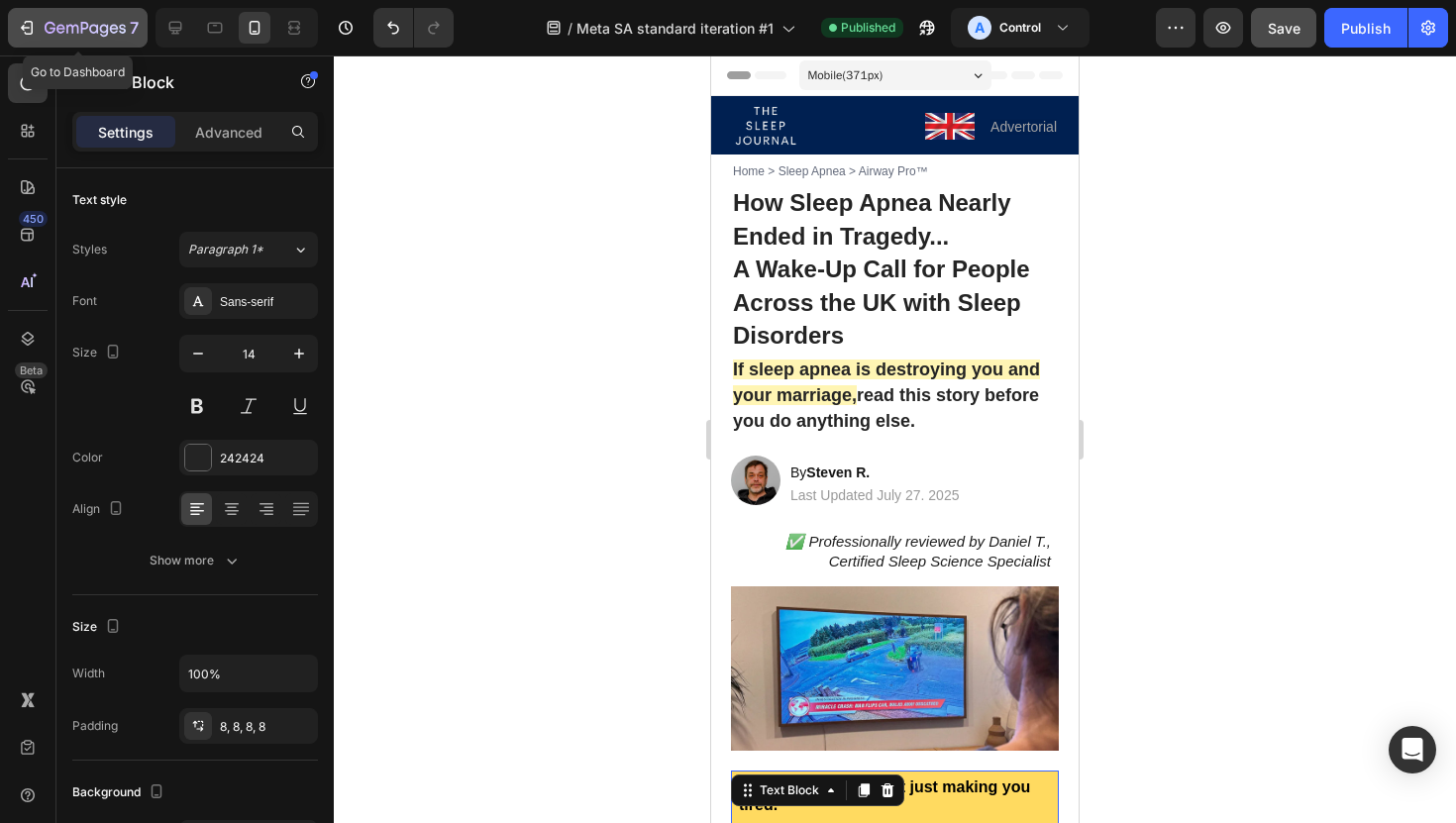 click 